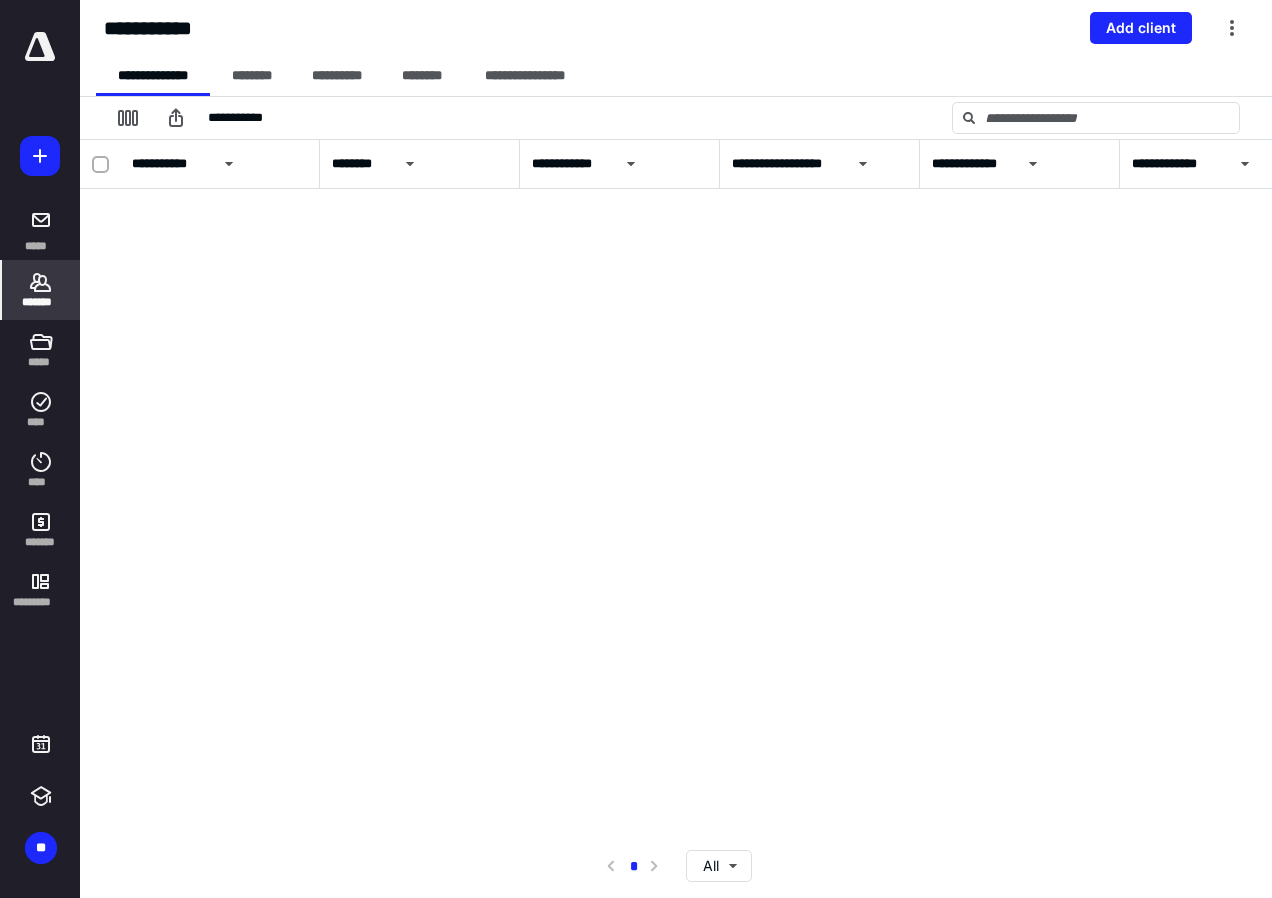 scroll, scrollTop: 0, scrollLeft: 0, axis: both 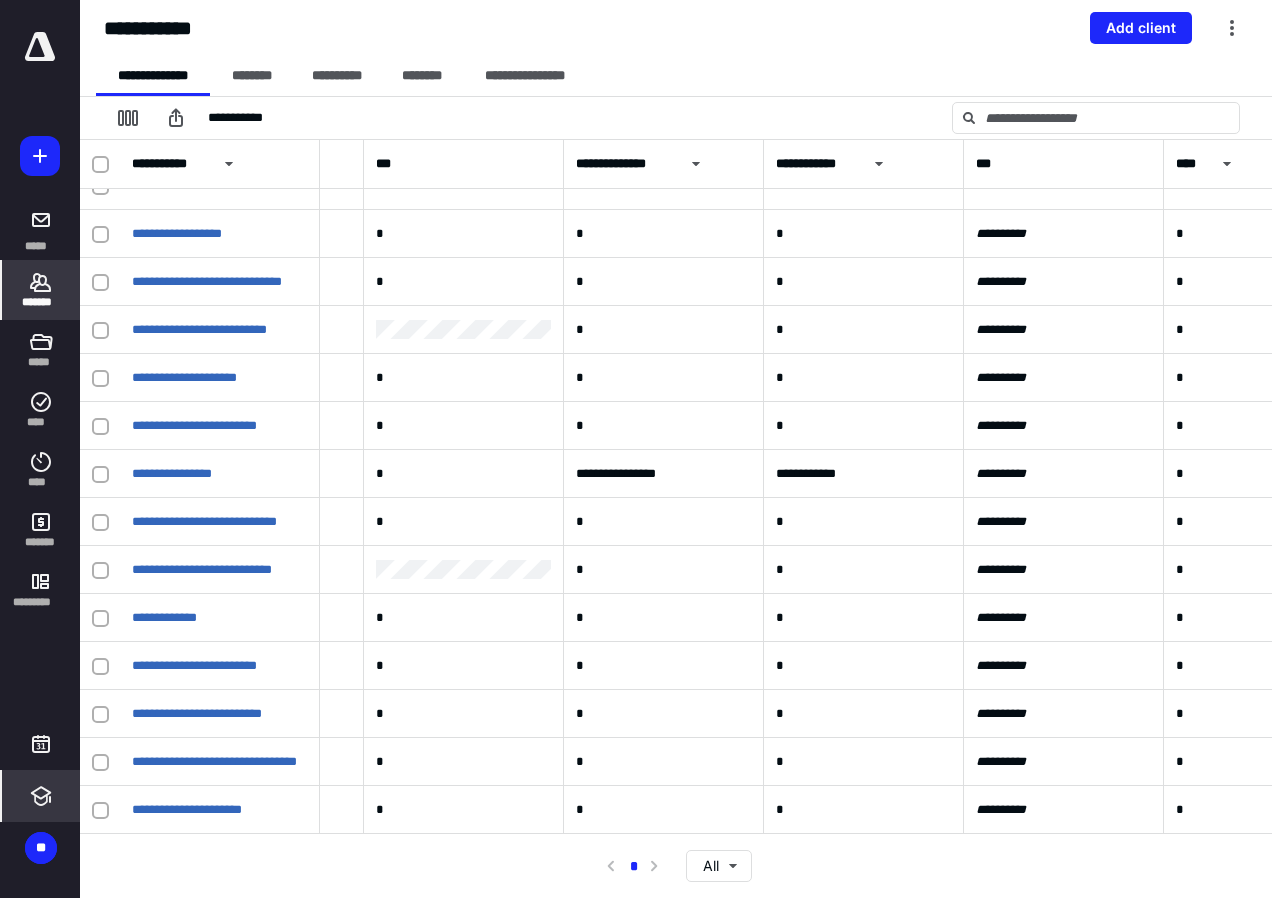 click at bounding box center (41, 796) 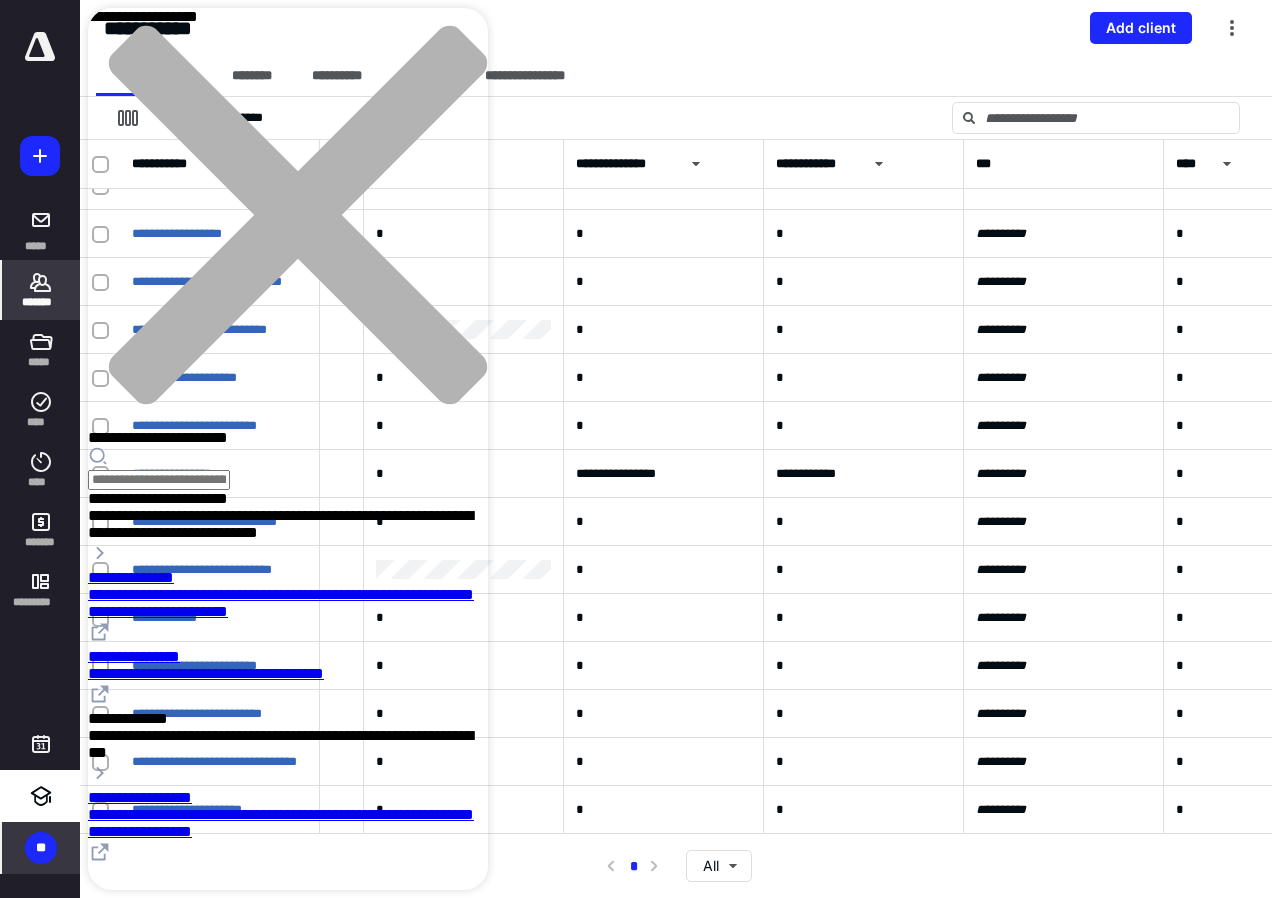 click on "**" at bounding box center [41, 848] 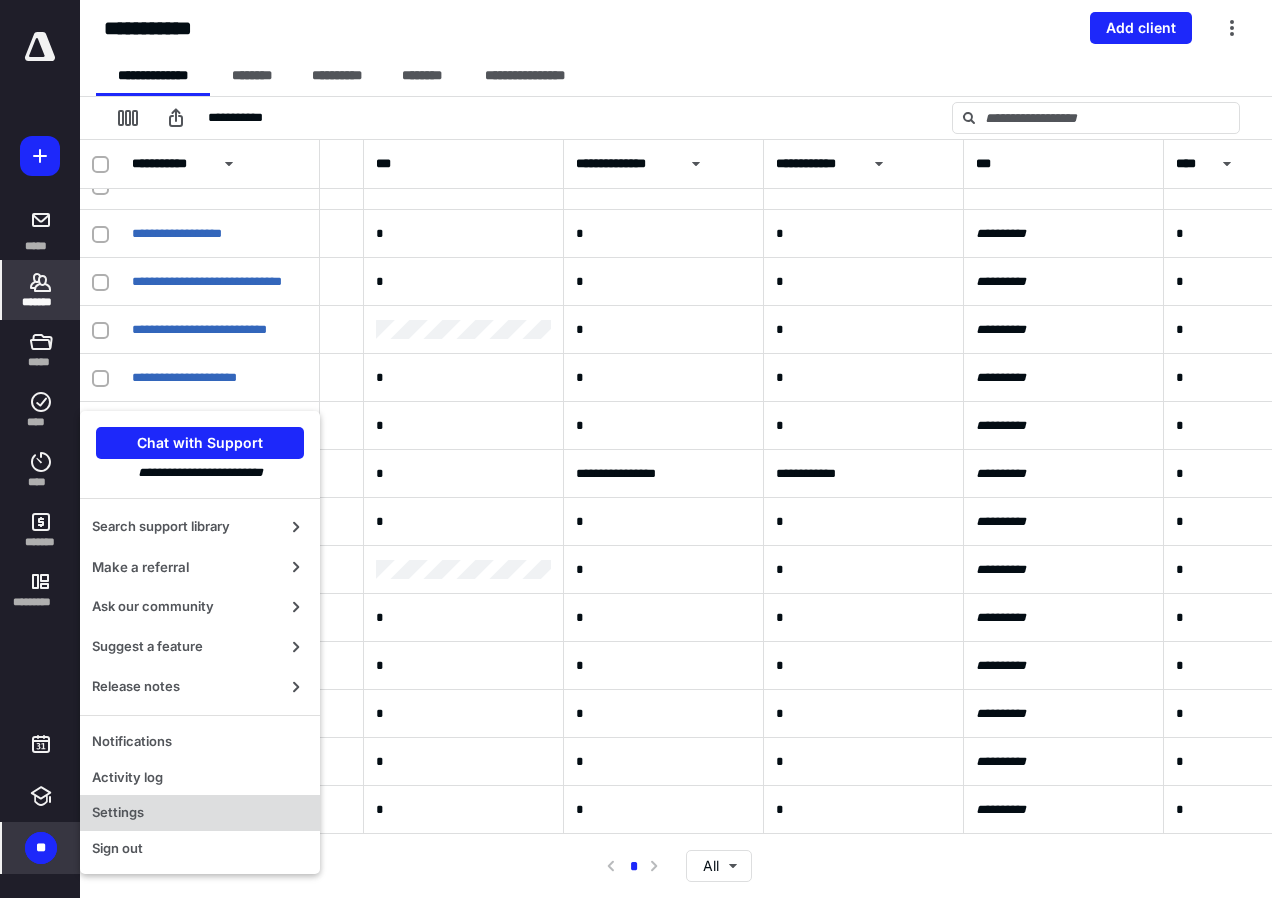 click on "Settings" at bounding box center (200, 813) 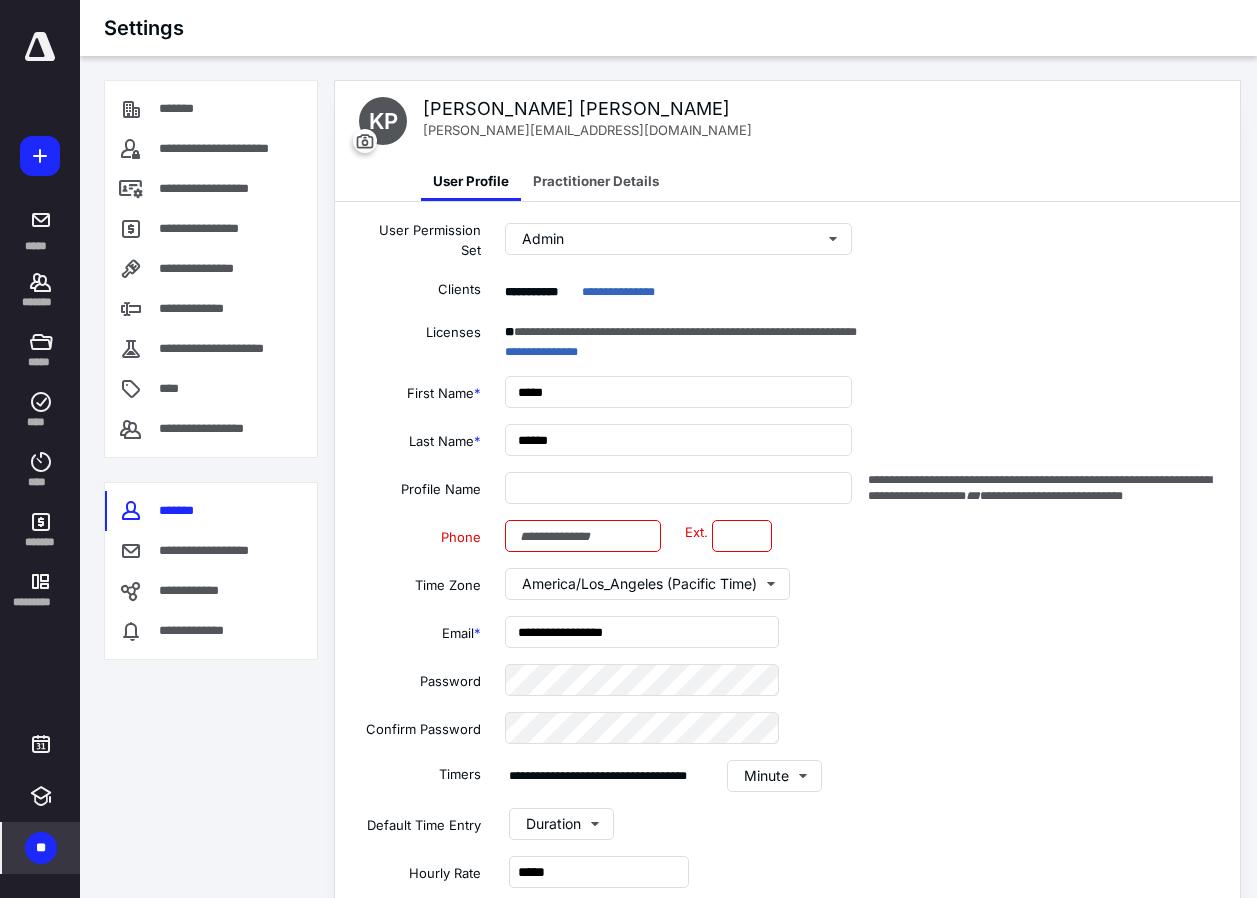type on "**********" 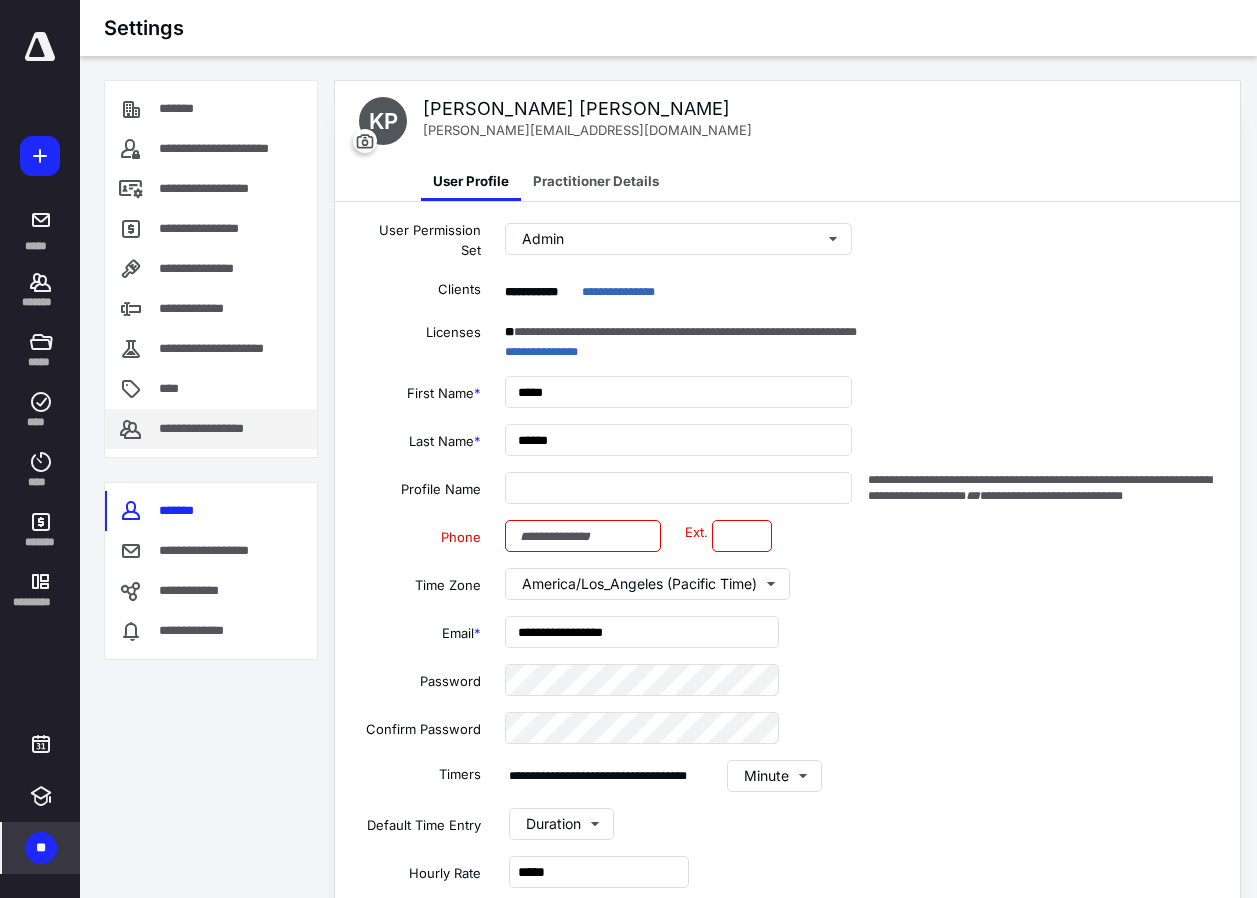 click on "**********" at bounding box center [217, 429] 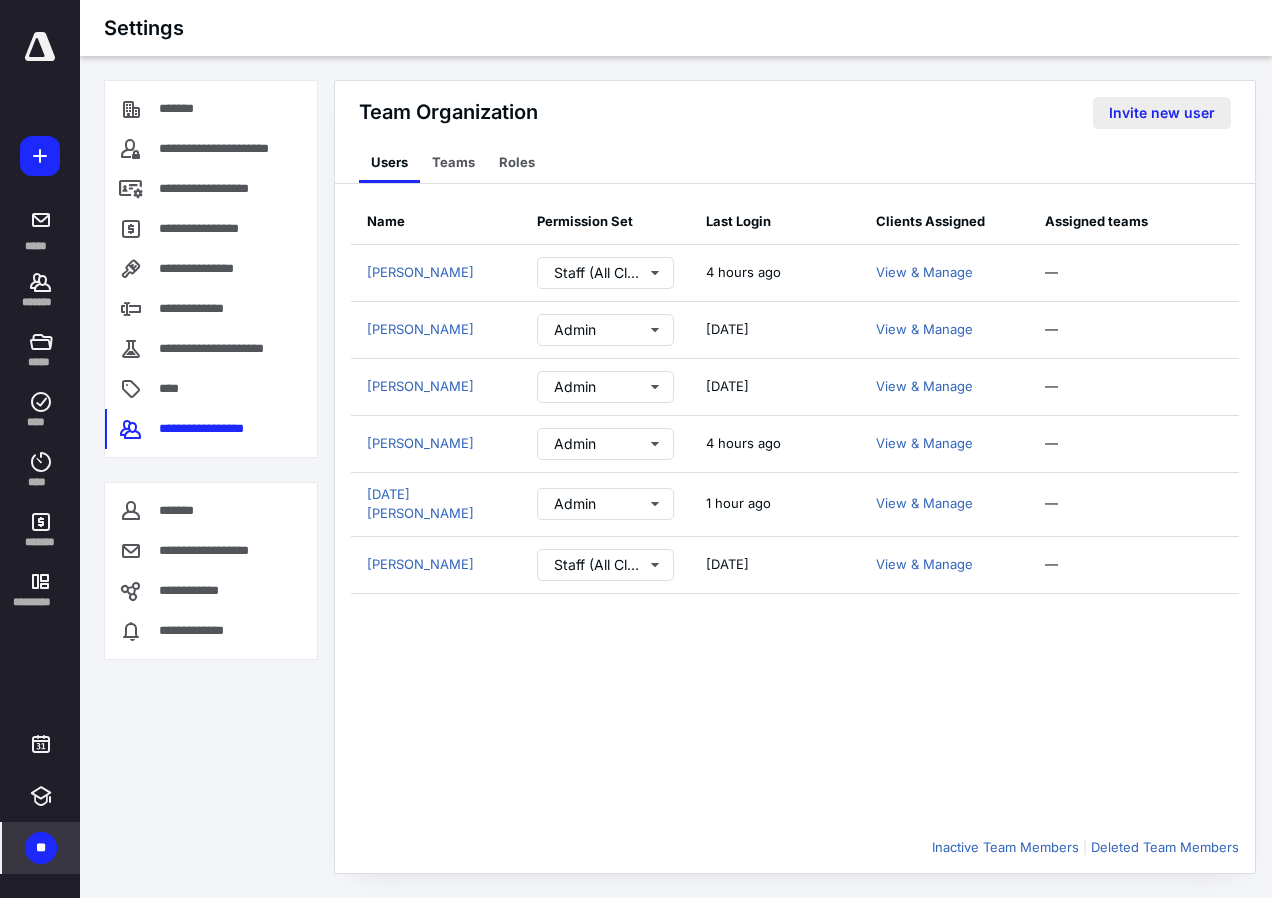 click on "Invite new user" at bounding box center (1162, 113) 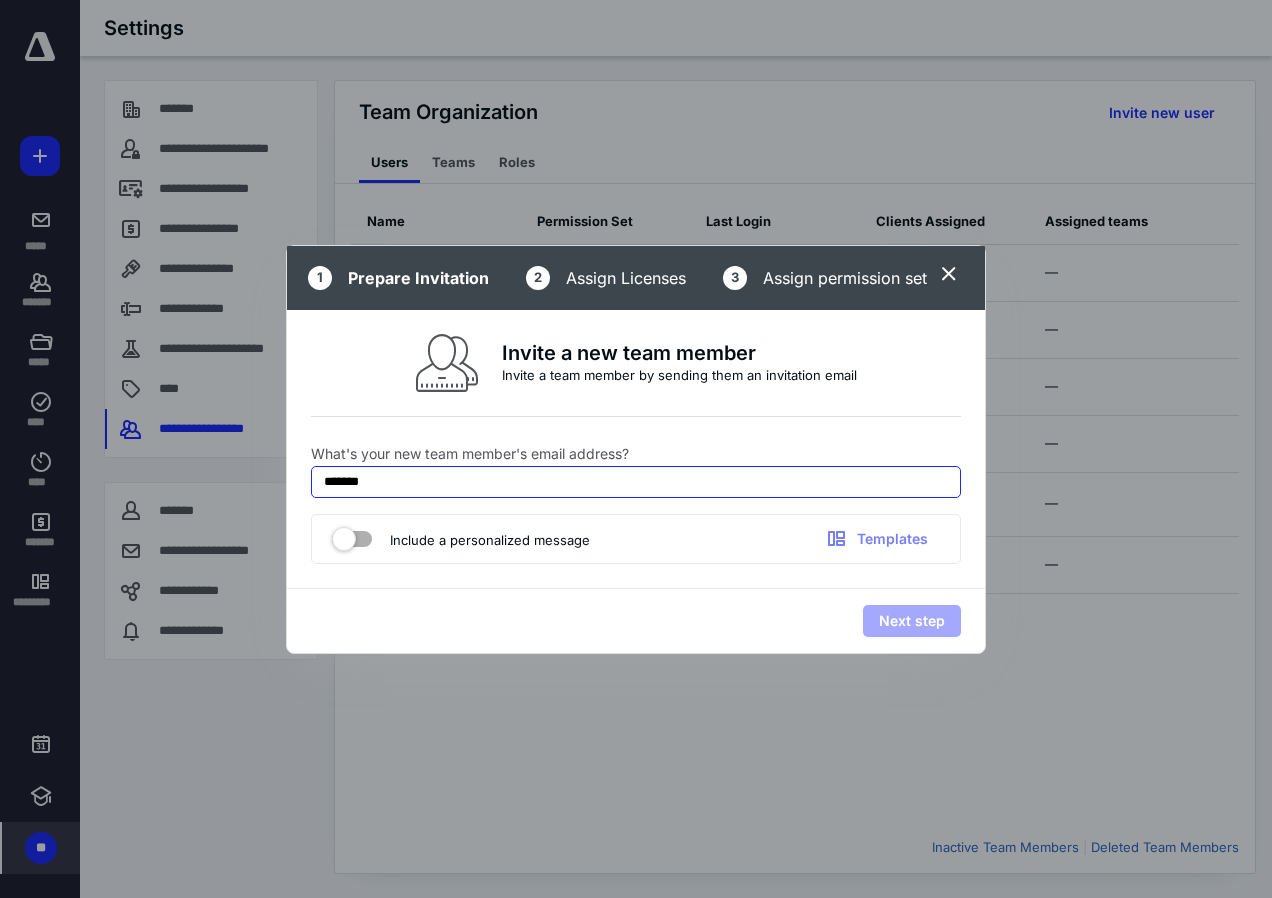 click on "*******" at bounding box center [636, 482] 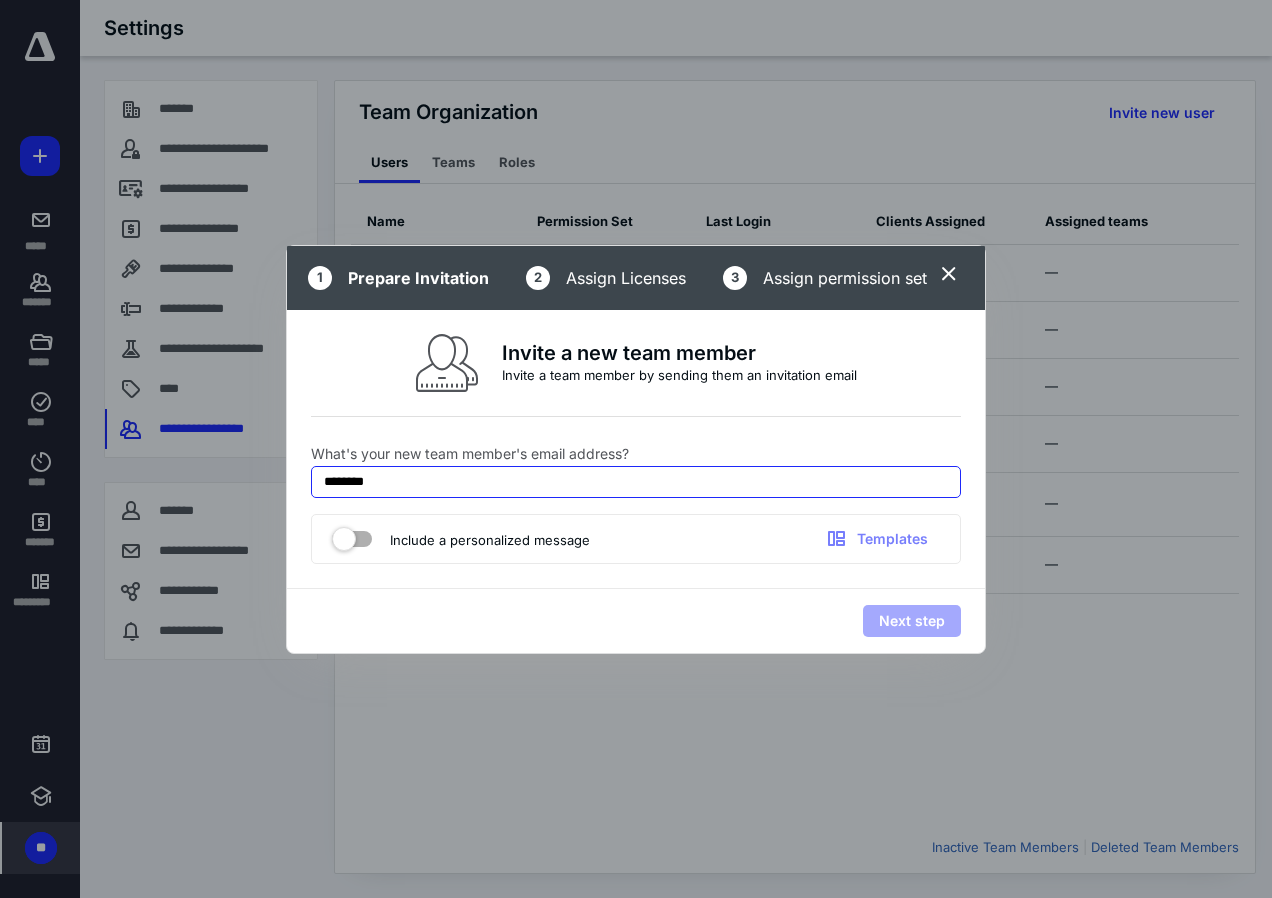 click on "********" at bounding box center (636, 482) 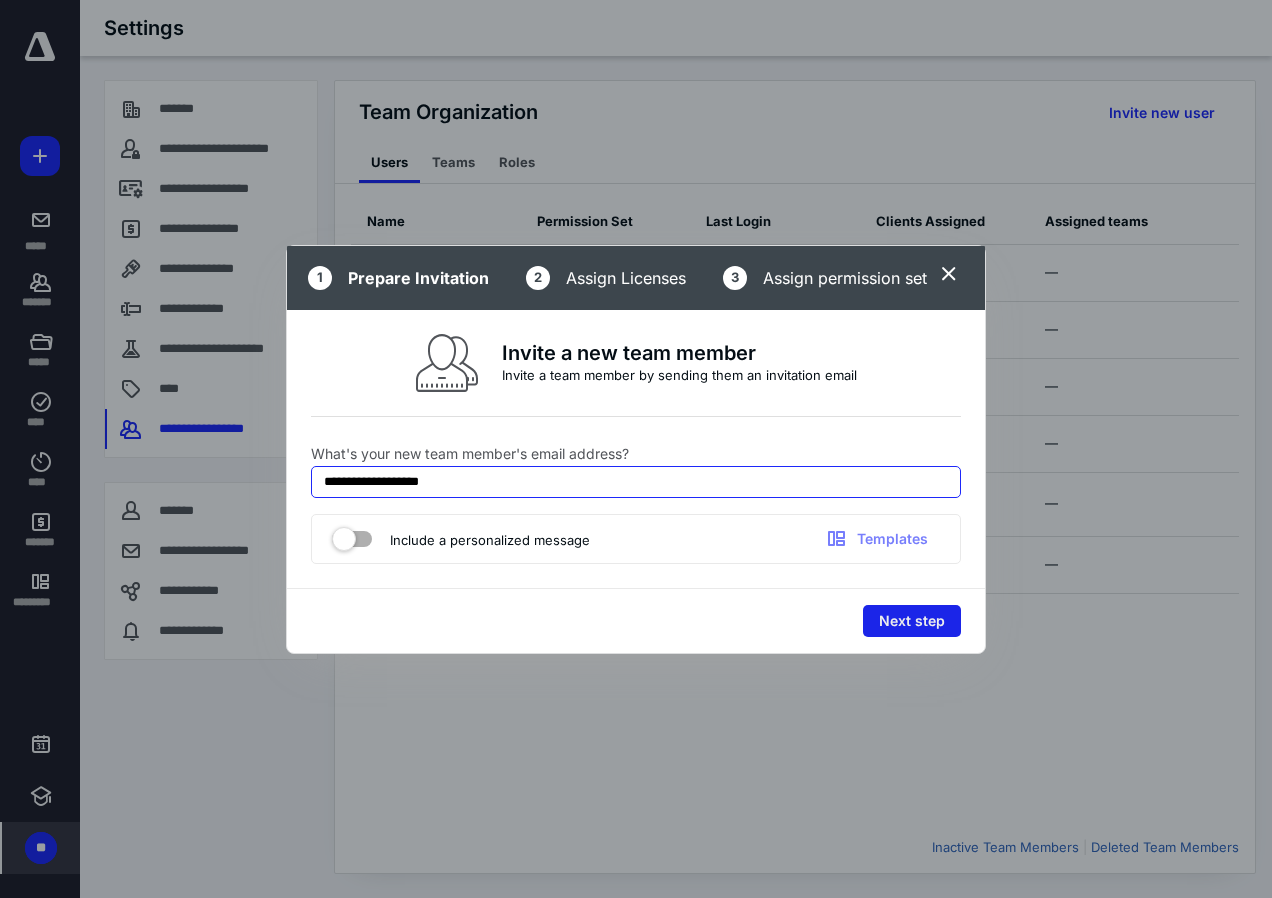 type on "**********" 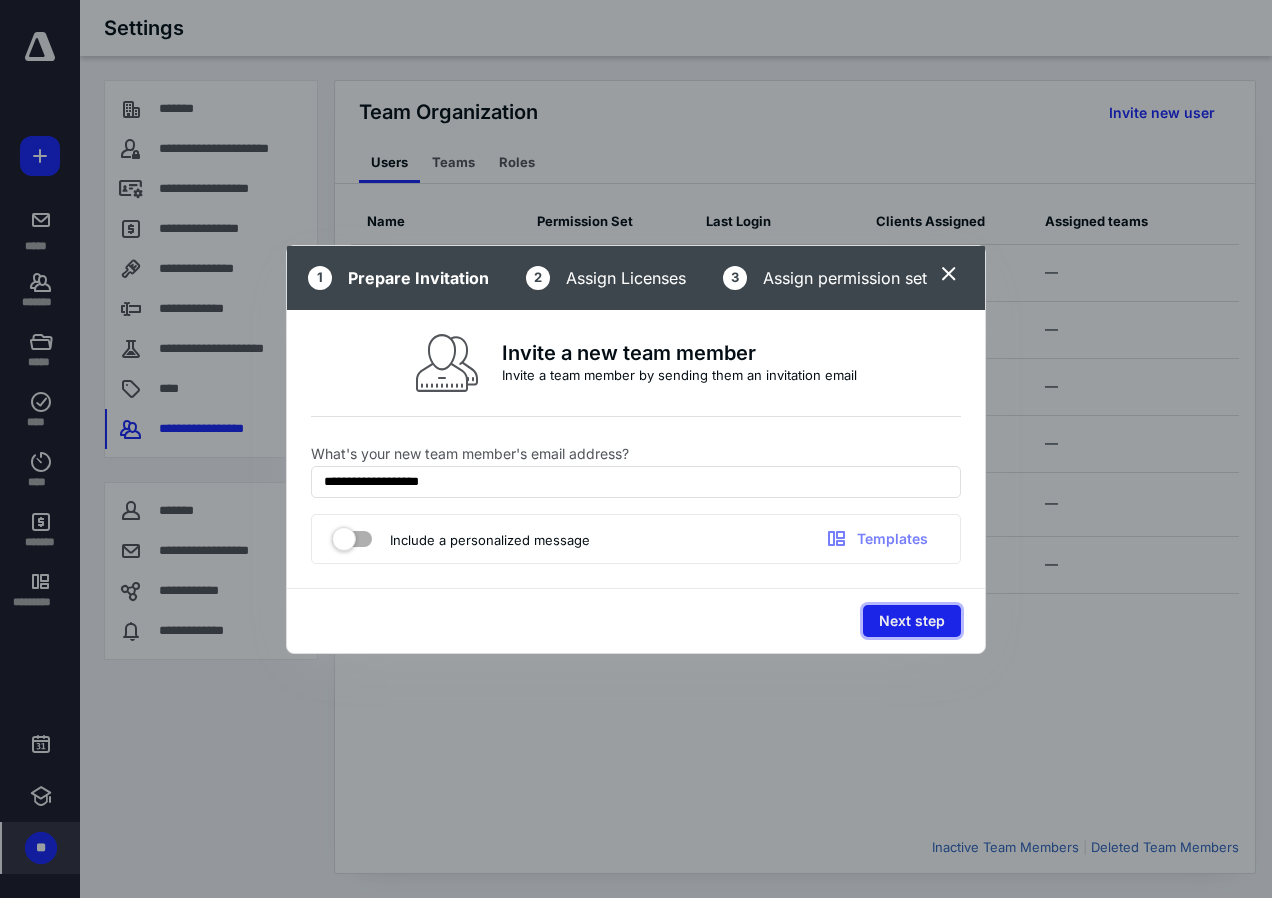 click on "Next step" at bounding box center [912, 621] 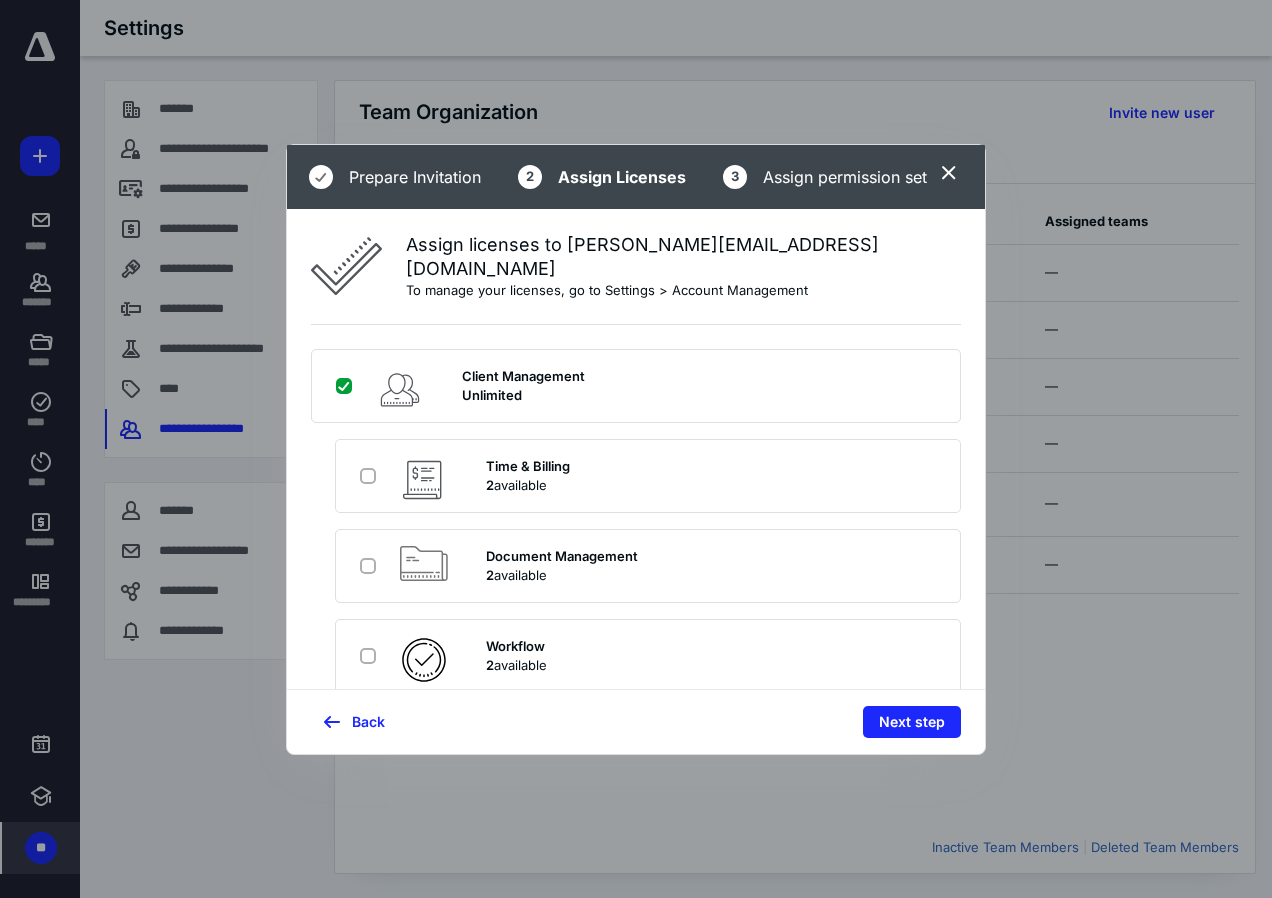 click at bounding box center [372, 476] 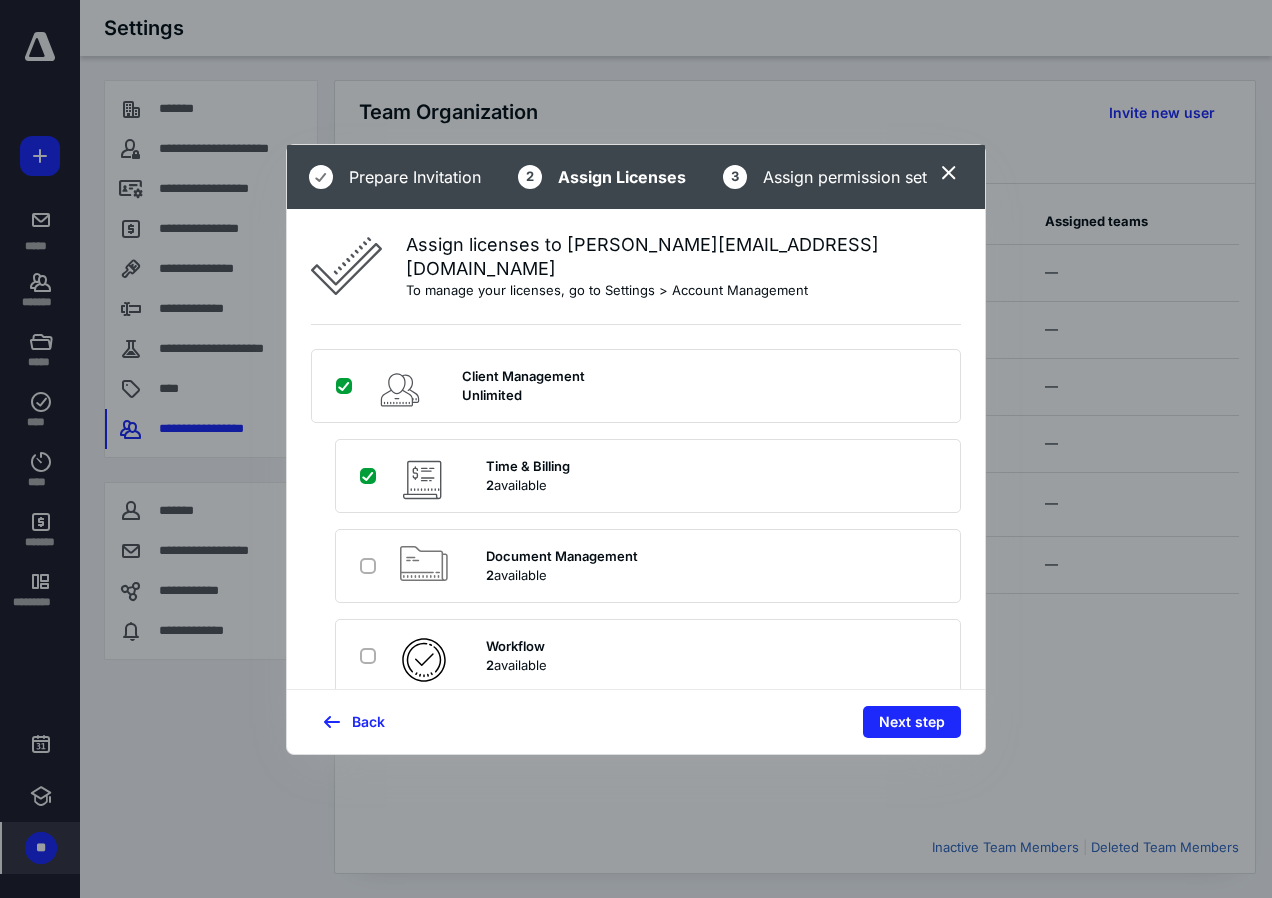 click at bounding box center [370, 476] 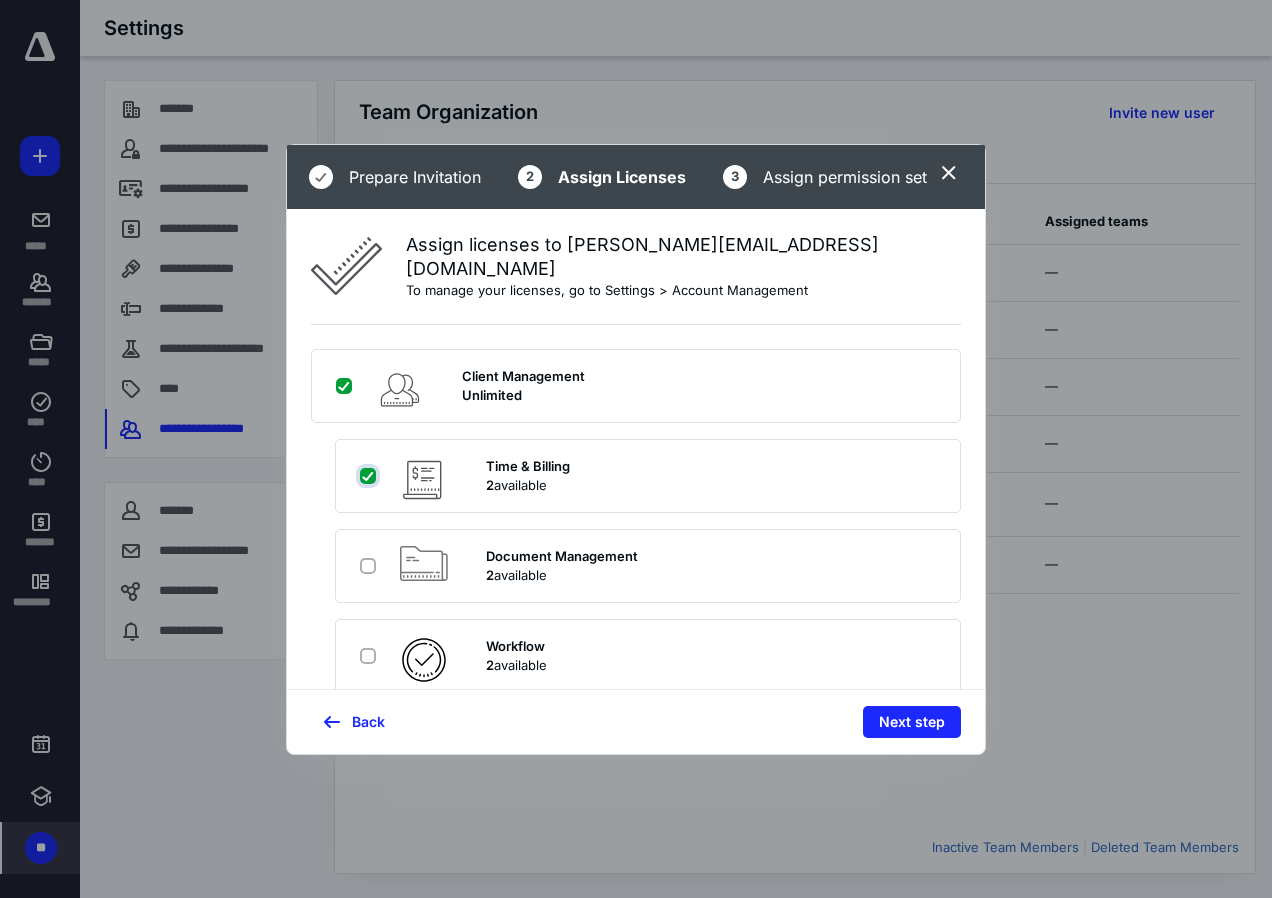 checkbox on "true" 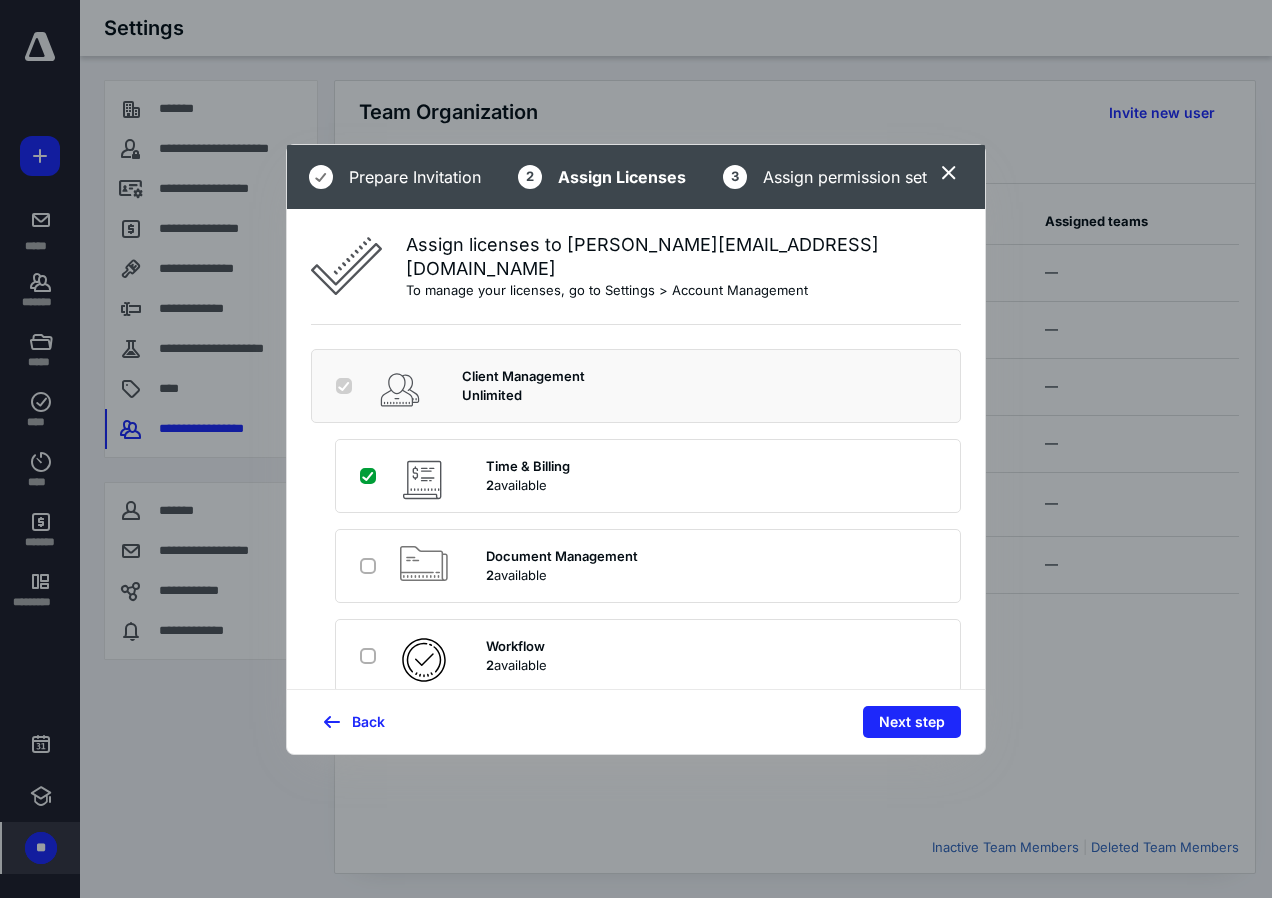 click at bounding box center (372, 565) 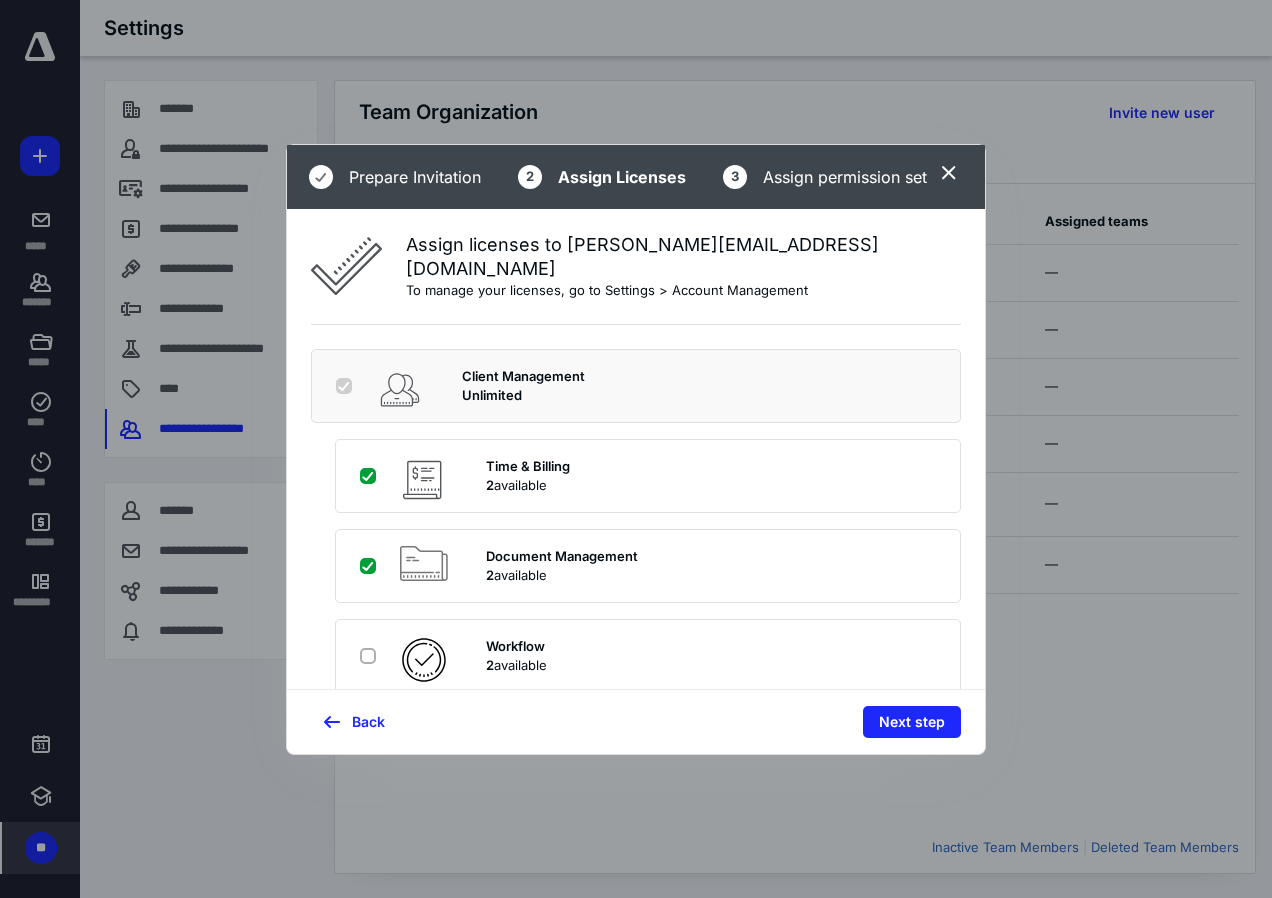 click at bounding box center [370, 566] 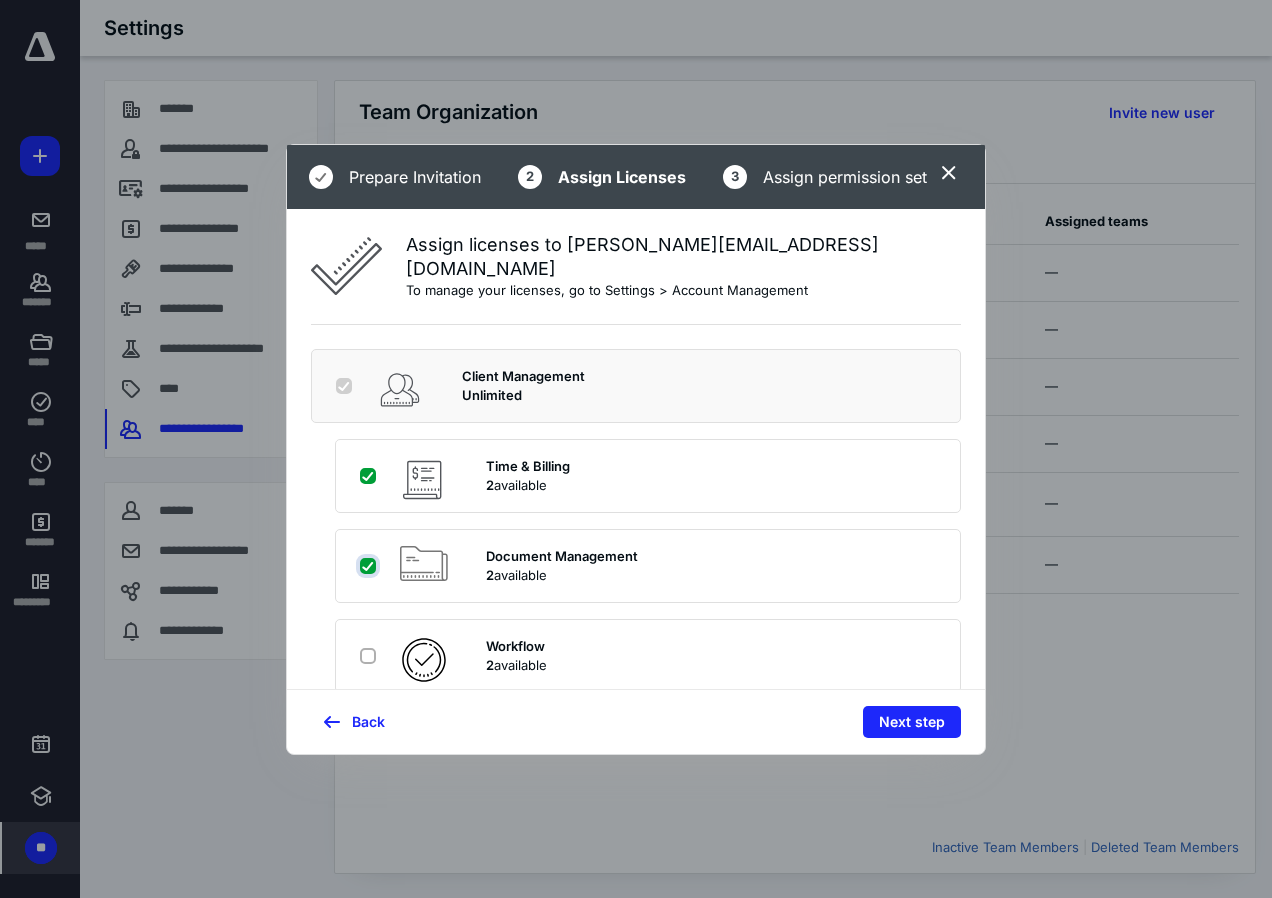 checkbox on "true" 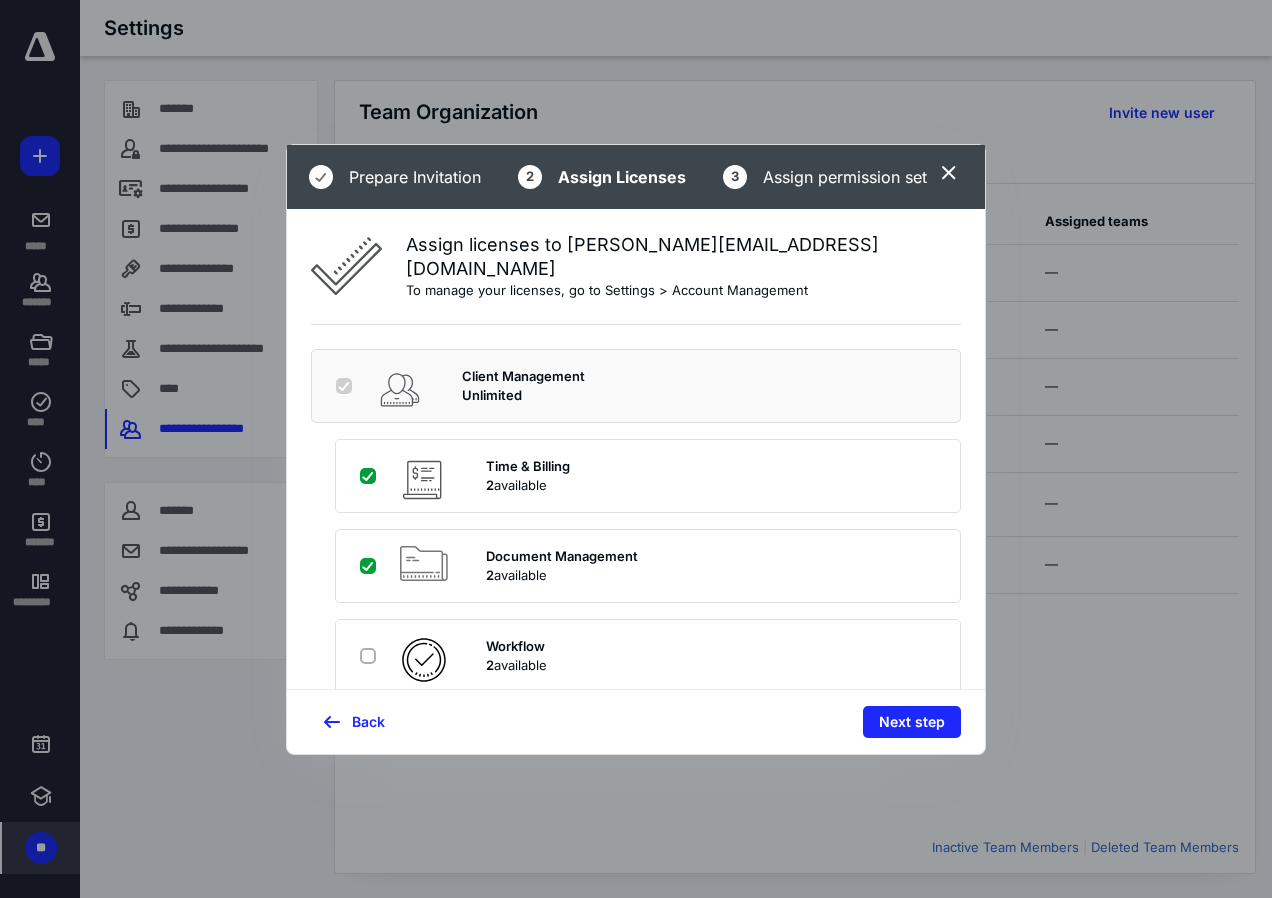 click at bounding box center (372, 655) 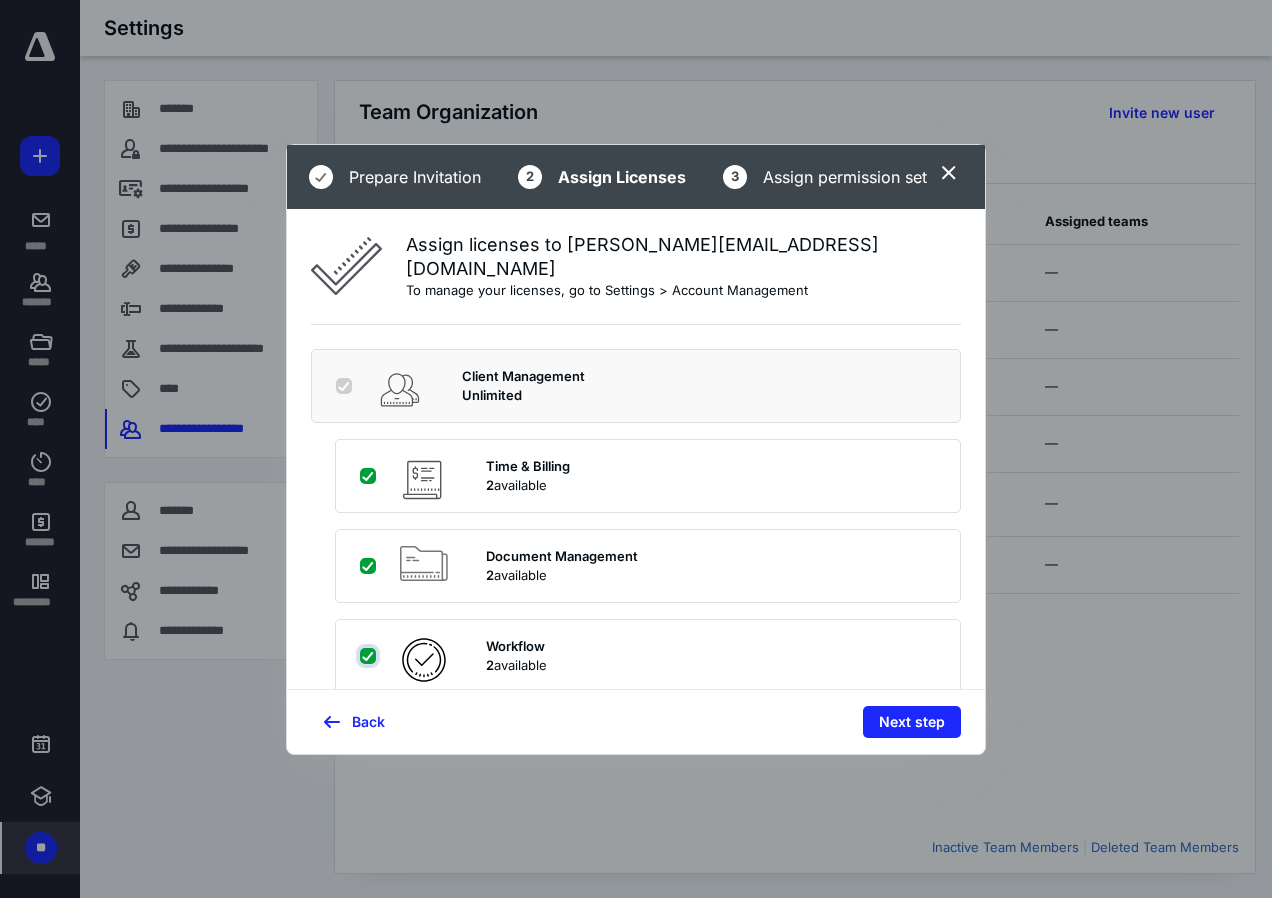 click at bounding box center (370, 656) 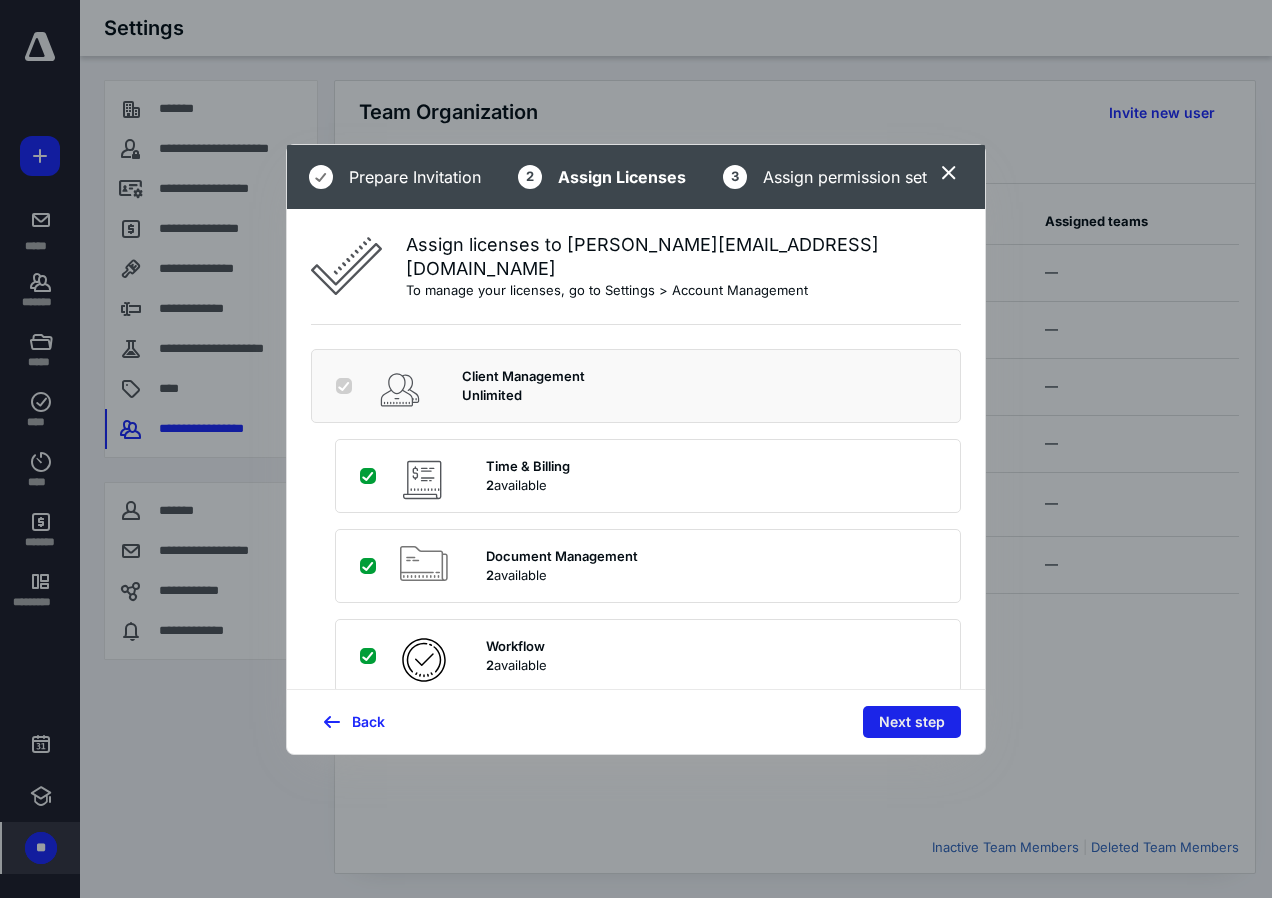 click on "Next step" at bounding box center [912, 722] 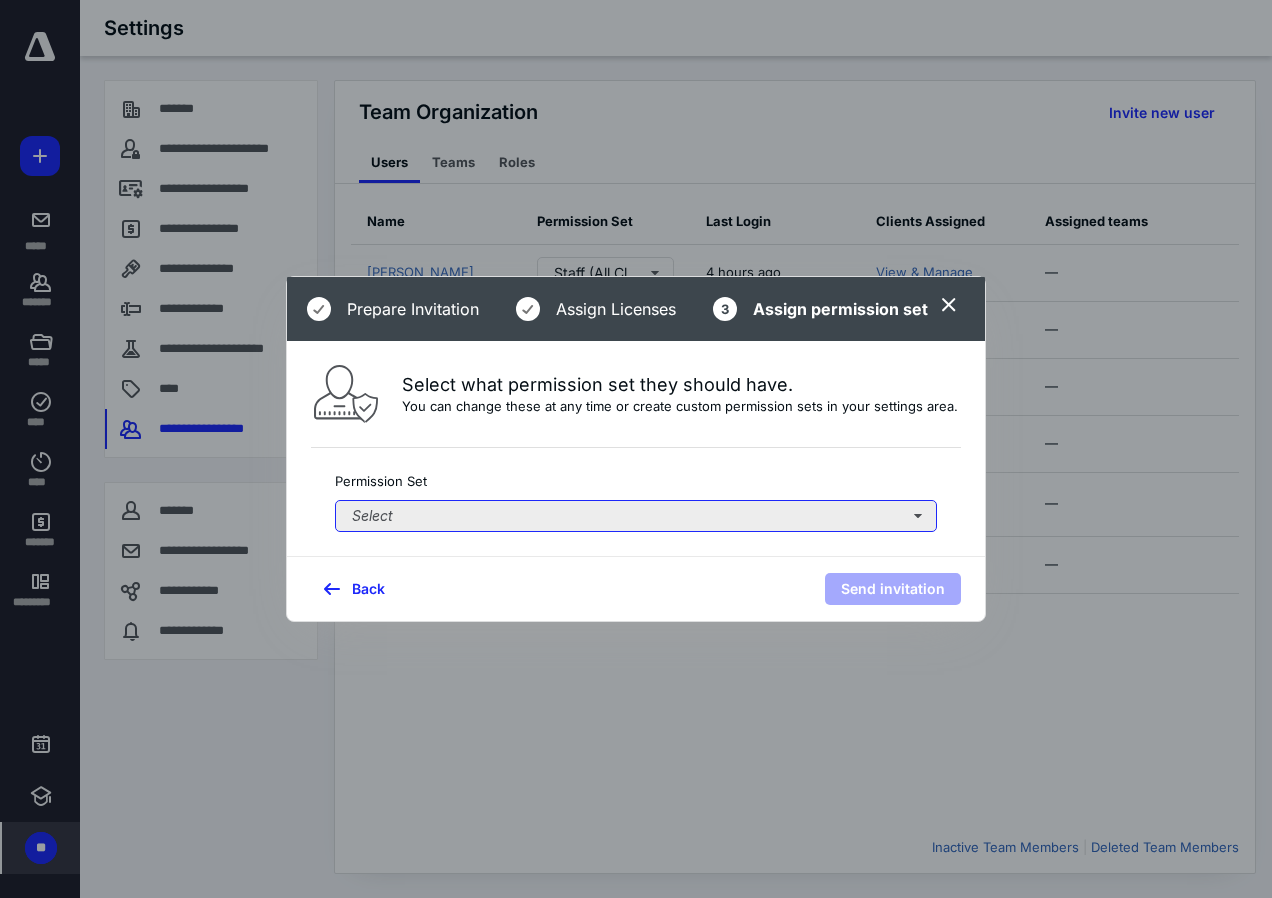 click on "Select" at bounding box center (636, 516) 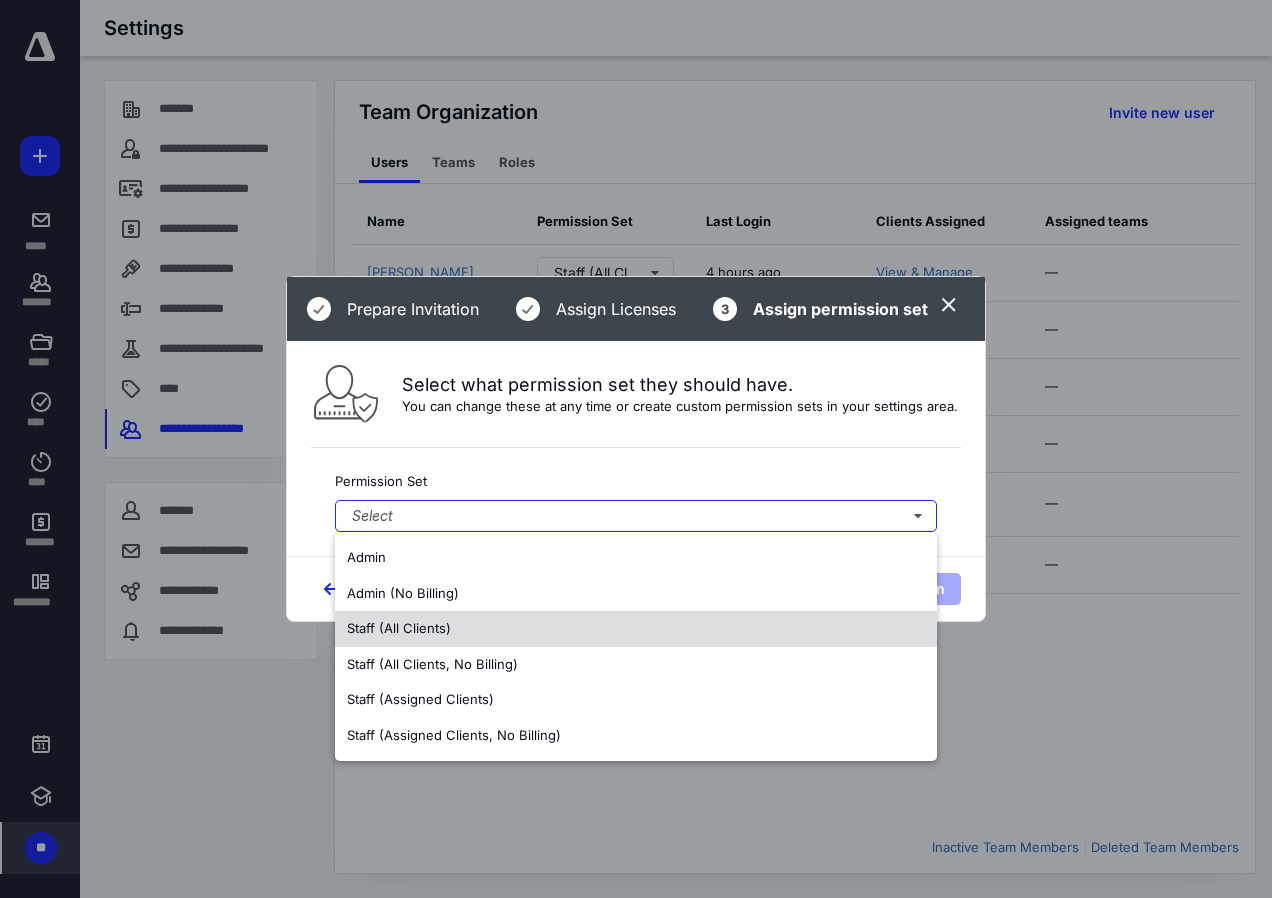 click on "Staff (All Clients)" at bounding box center [636, 629] 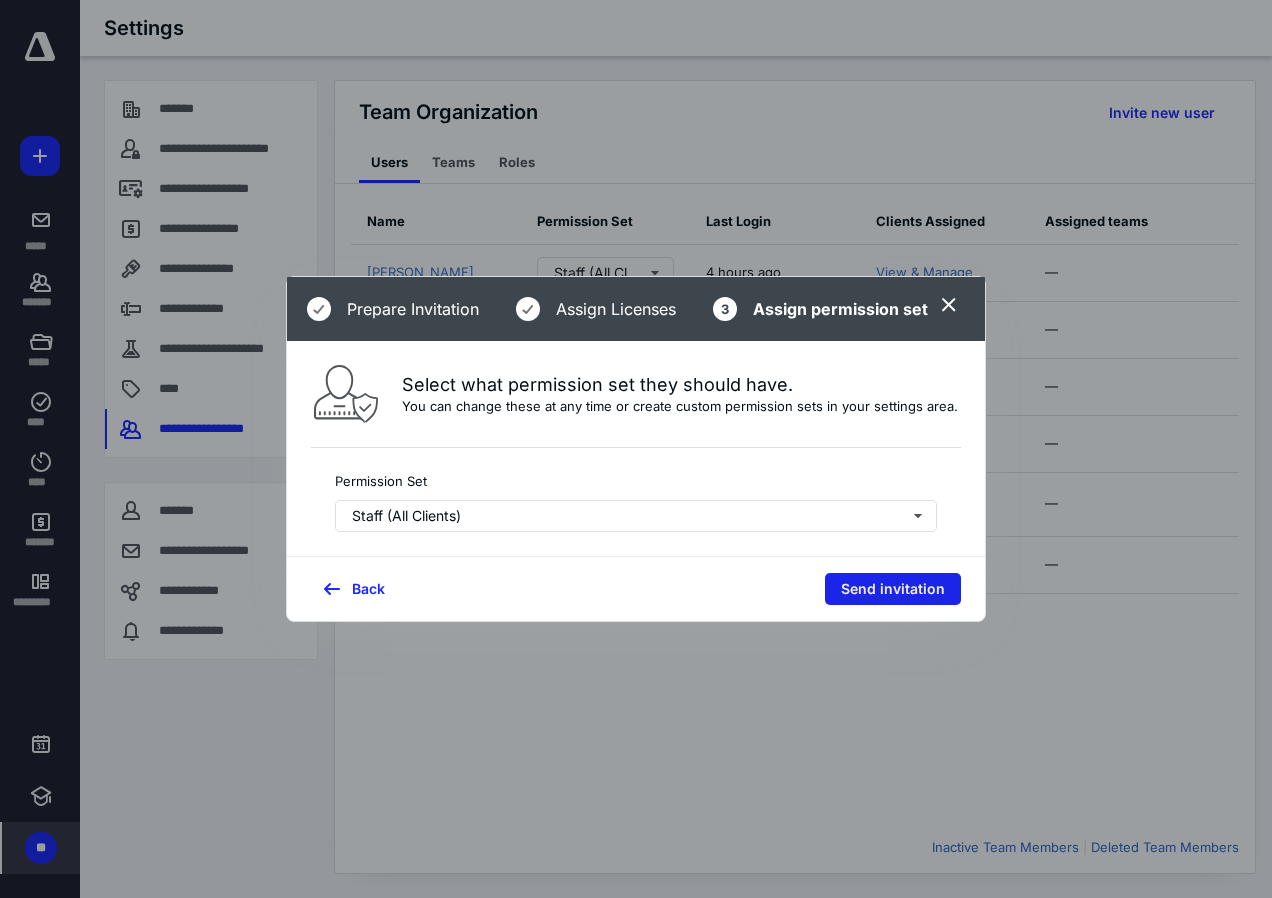 click on "Send invitation" at bounding box center [893, 589] 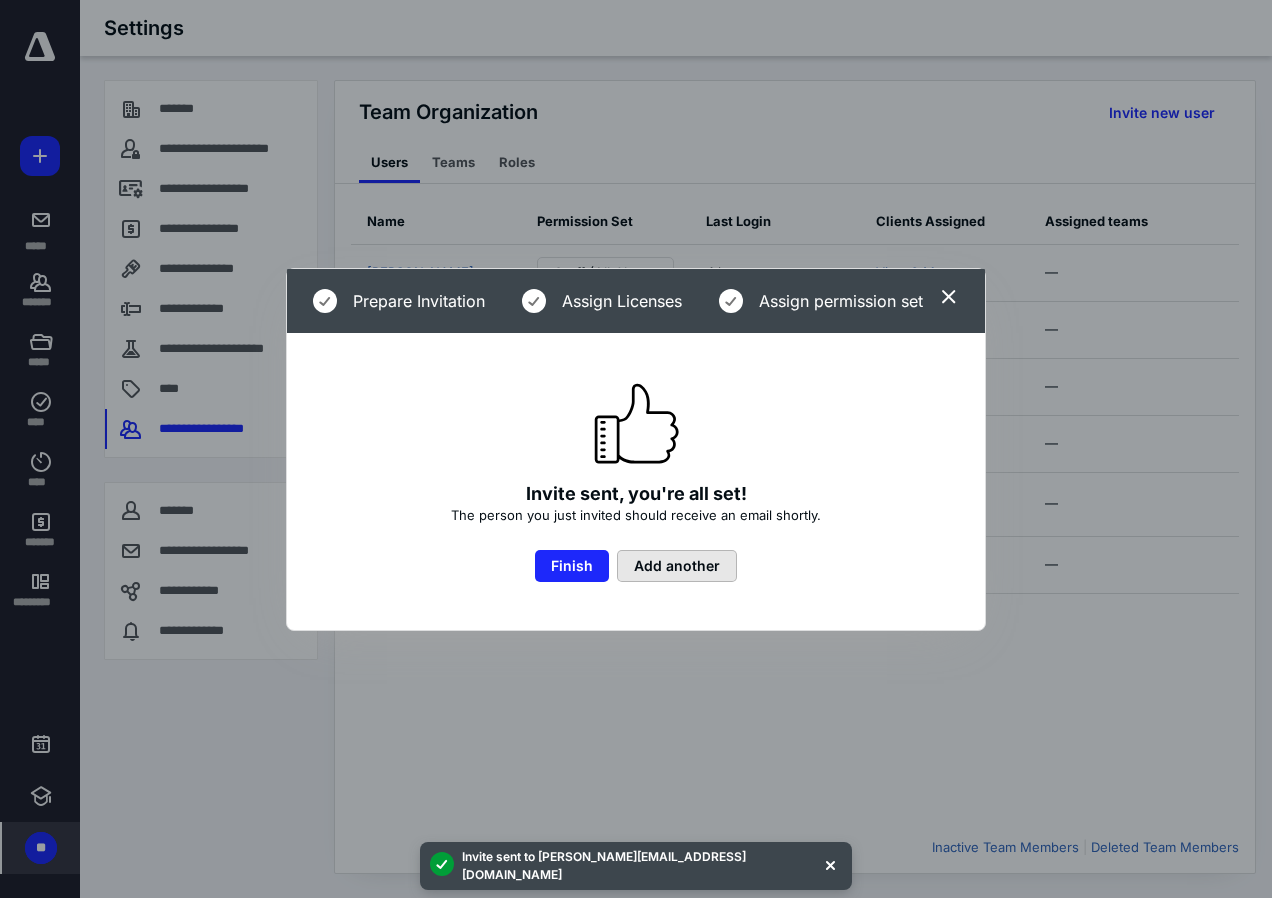 click on "Add another" at bounding box center (677, 566) 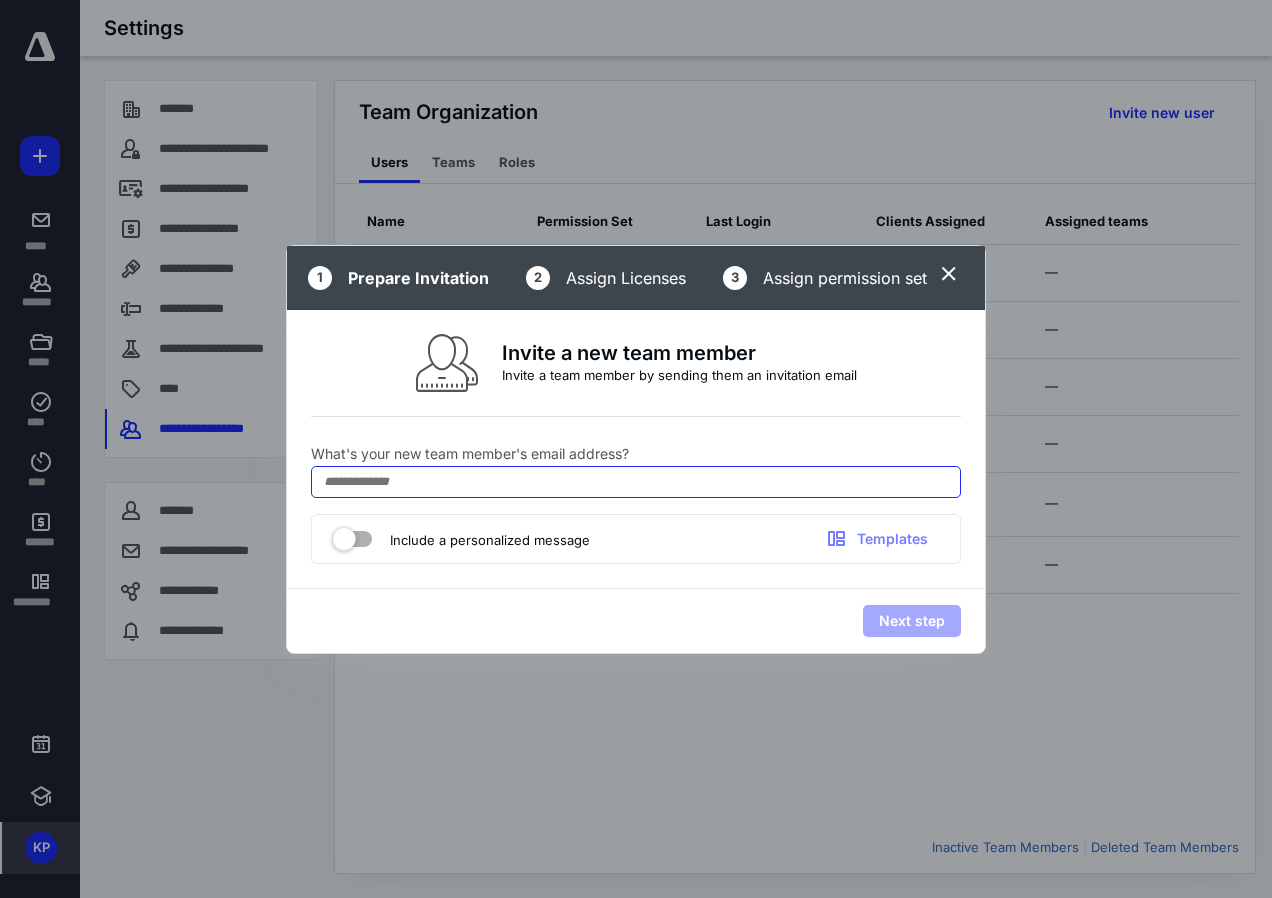 paste on "**********" 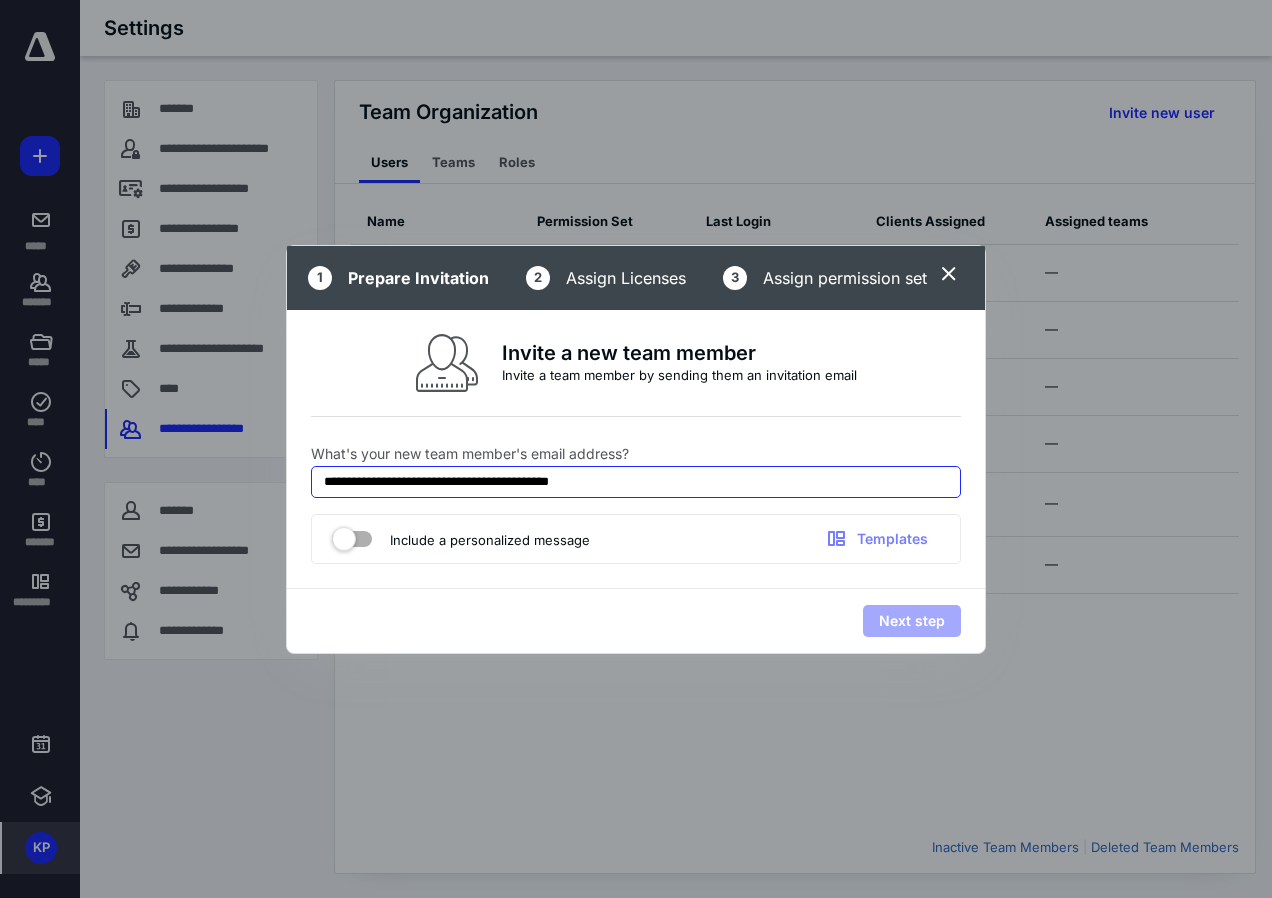 drag, startPoint x: 438, startPoint y: 484, endPoint x: 187, endPoint y: 485, distance: 251.002 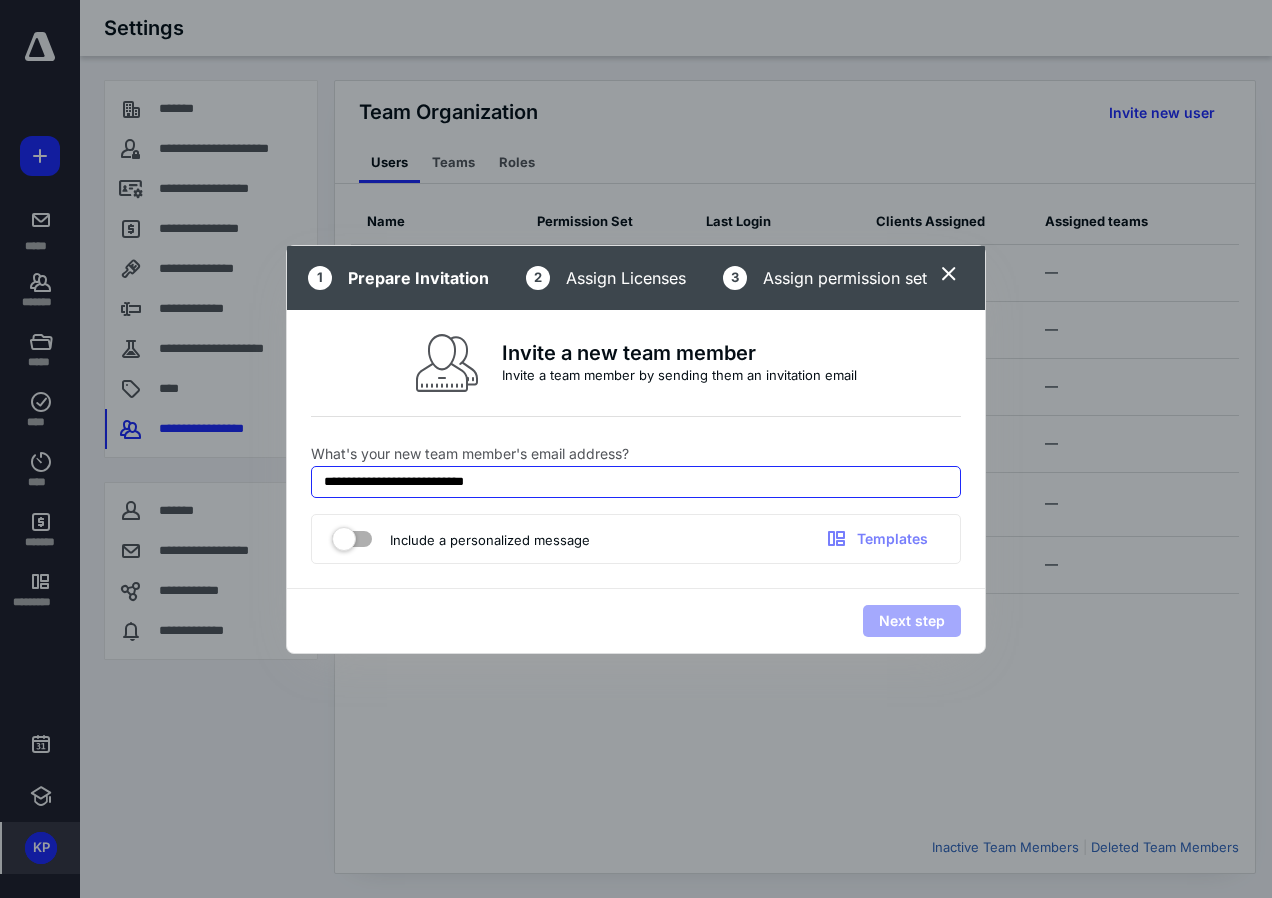 click on "**********" at bounding box center [636, 482] 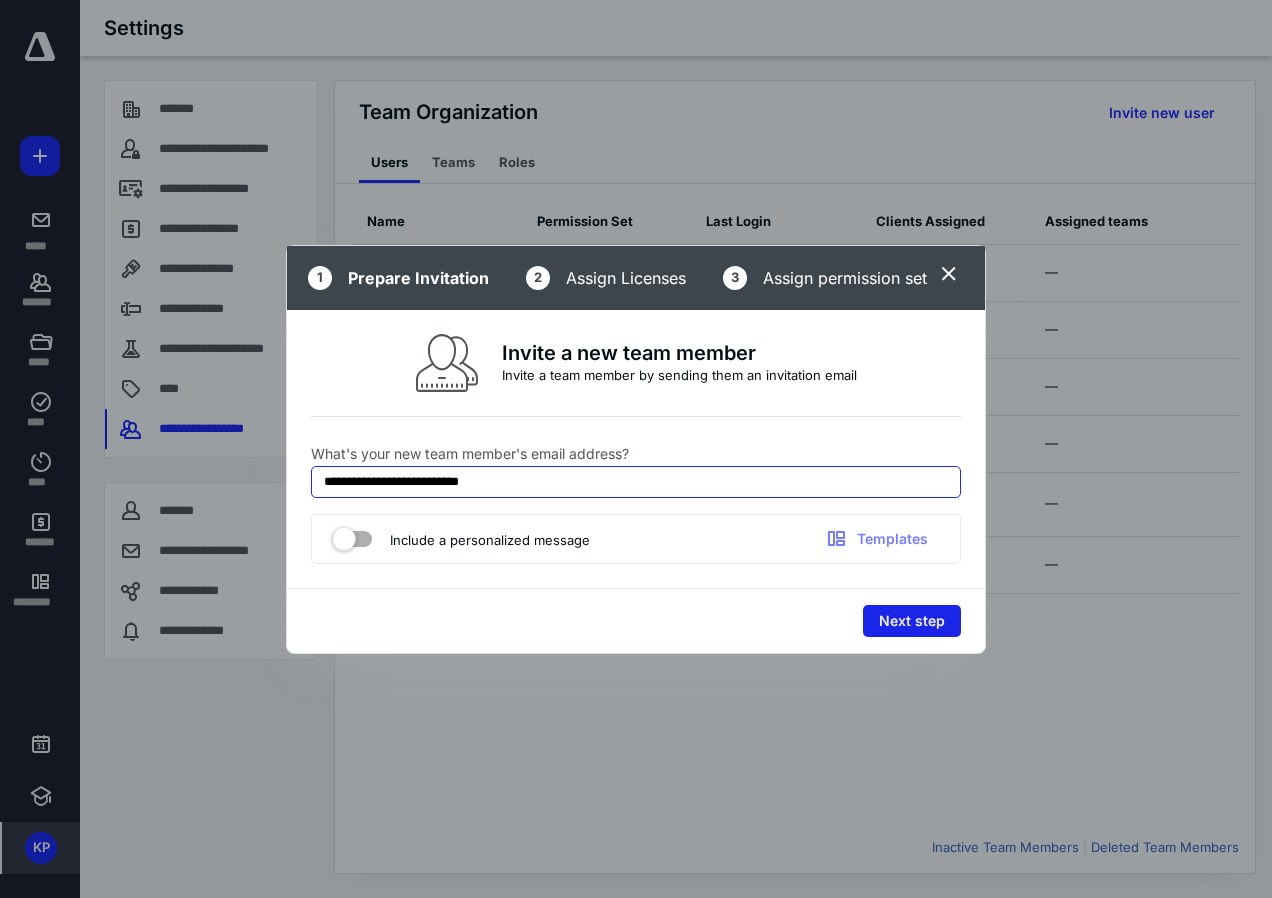type on "**********" 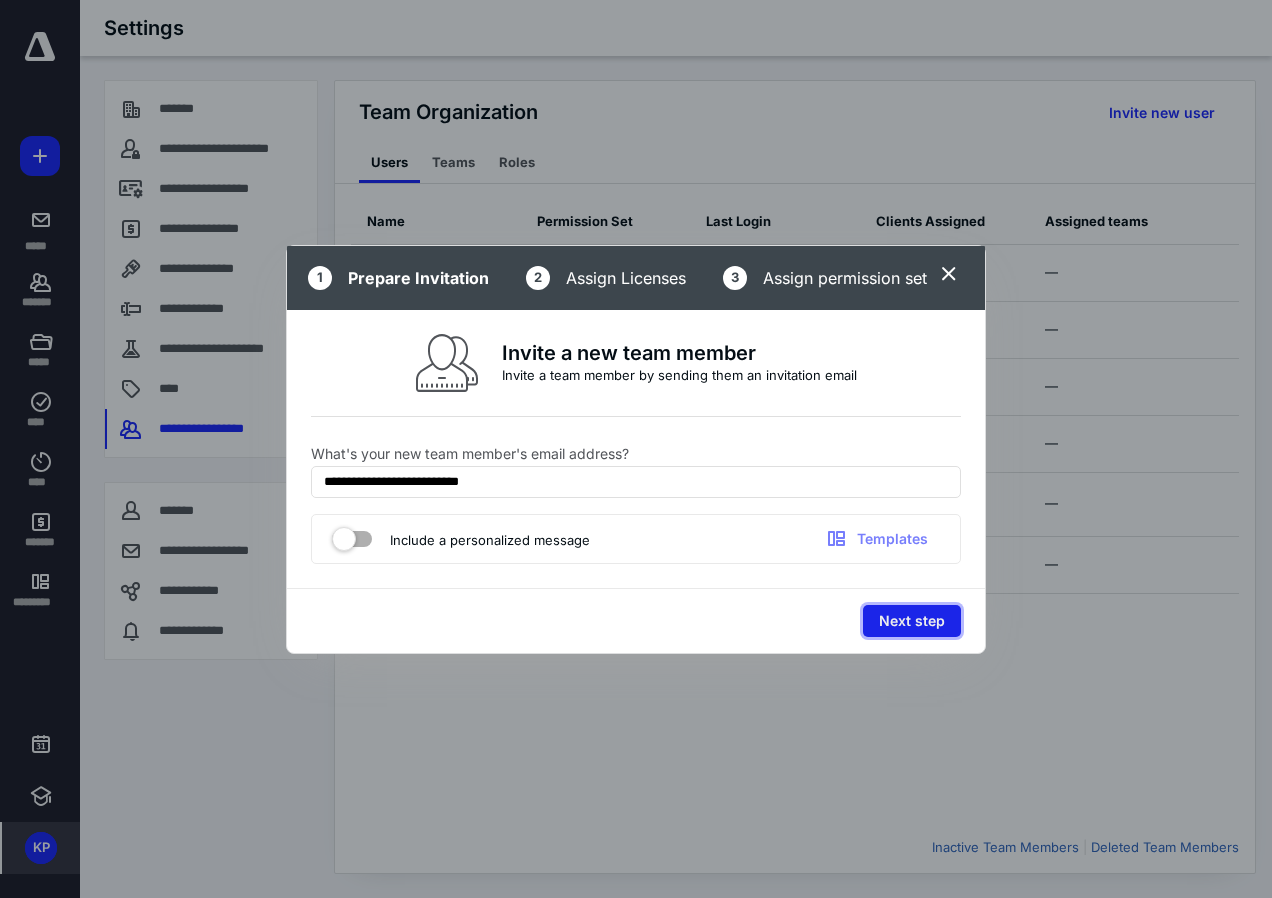 click on "Next step" at bounding box center [912, 621] 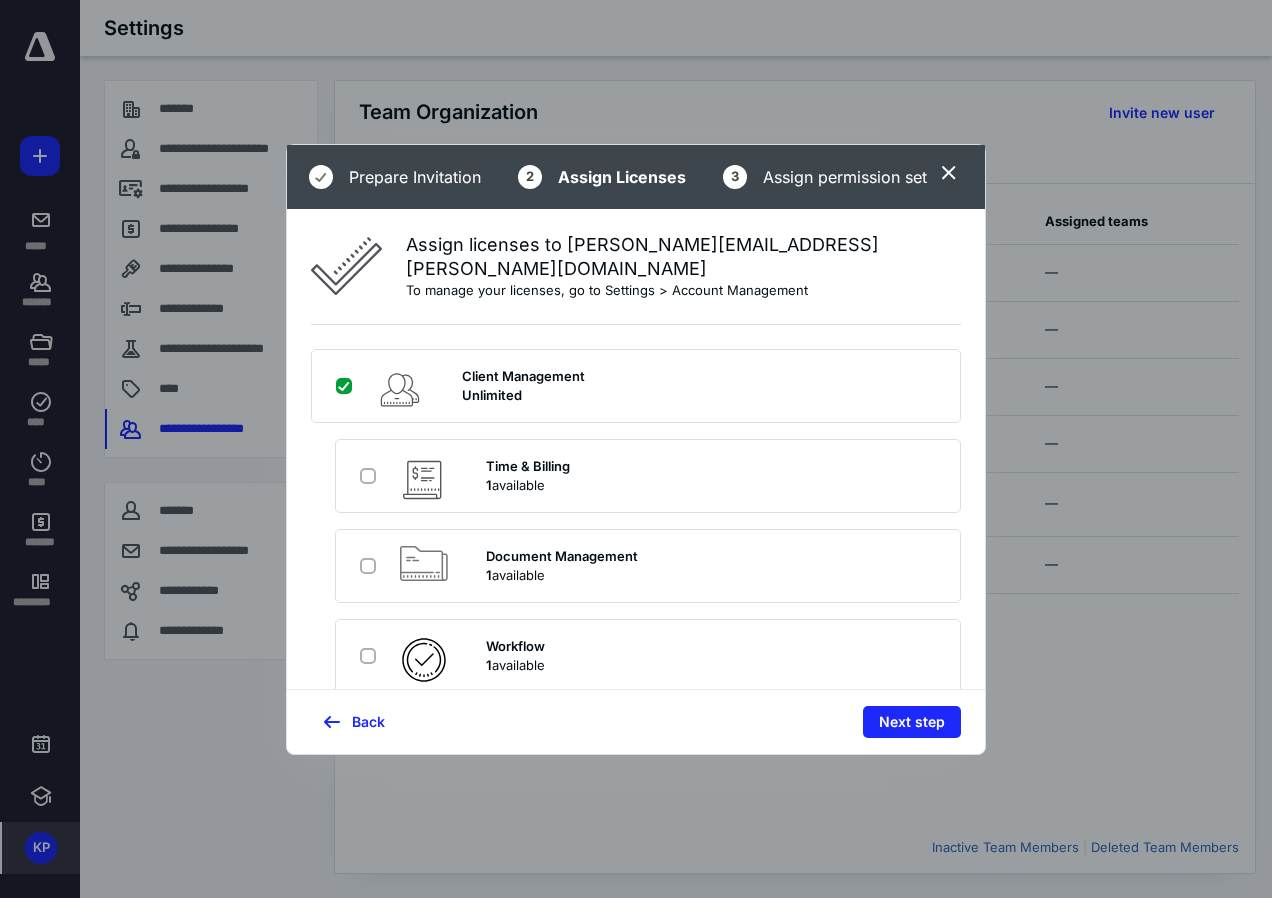 drag, startPoint x: 361, startPoint y: 466, endPoint x: 380, endPoint y: 506, distance: 44.28318 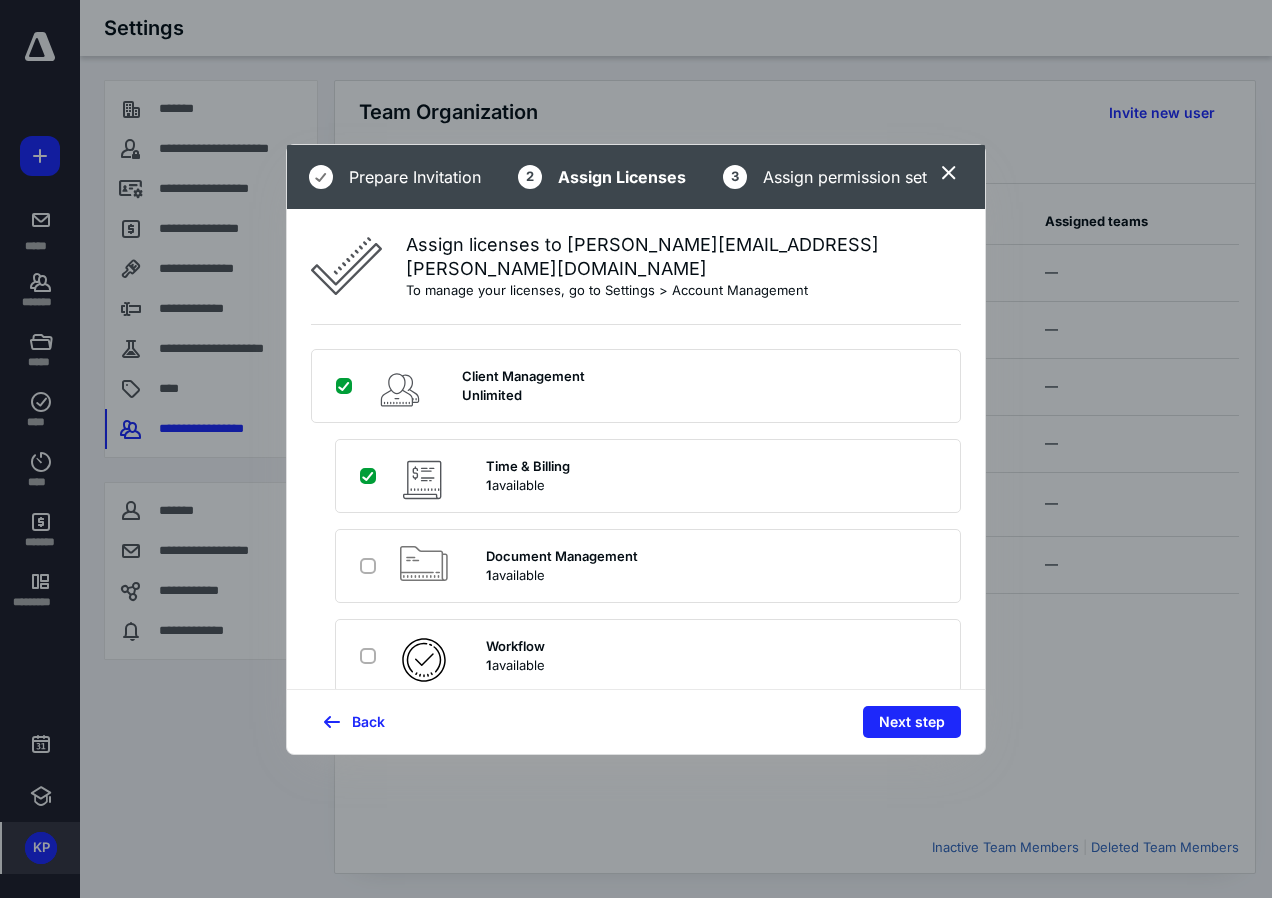 click at bounding box center [370, 476] 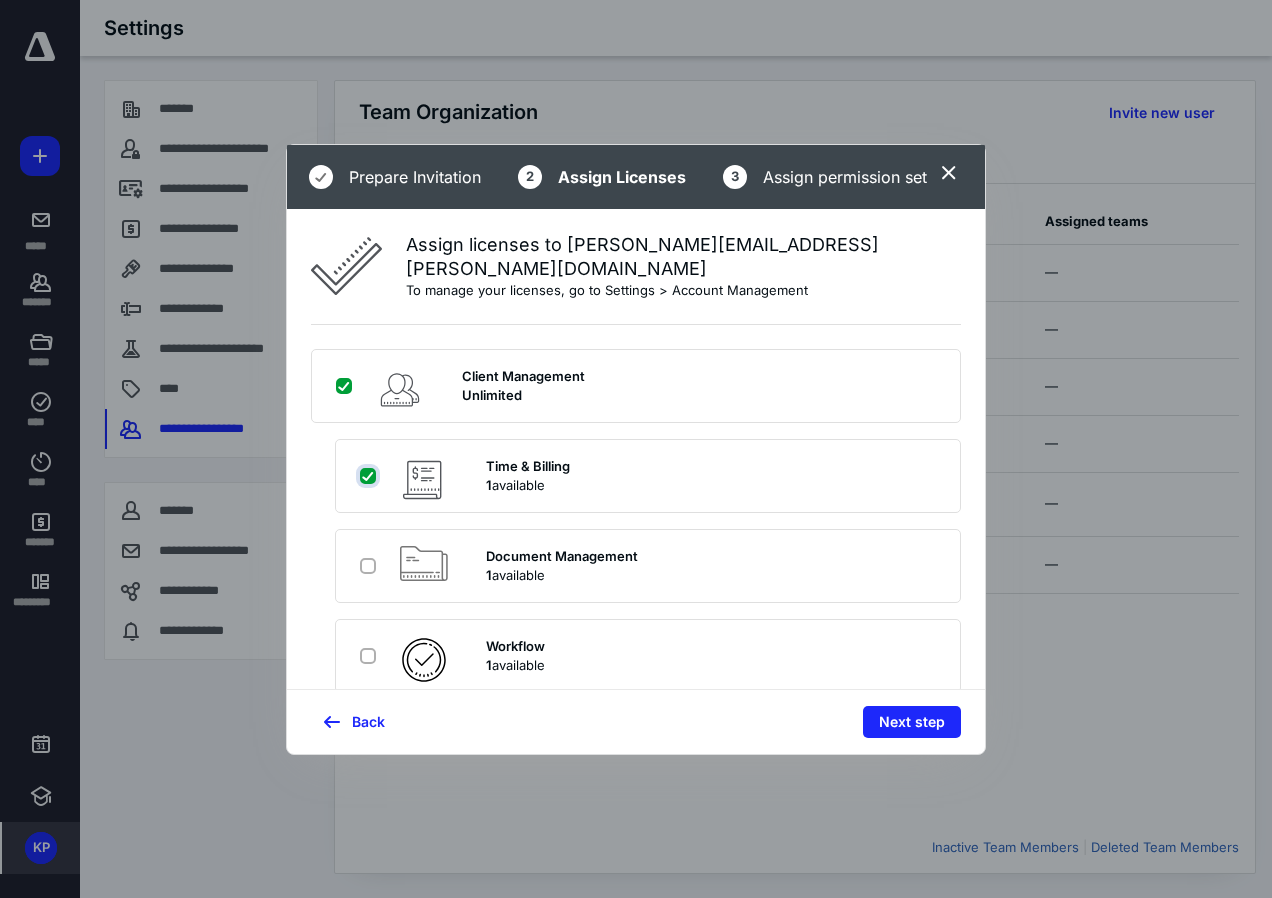 checkbox on "true" 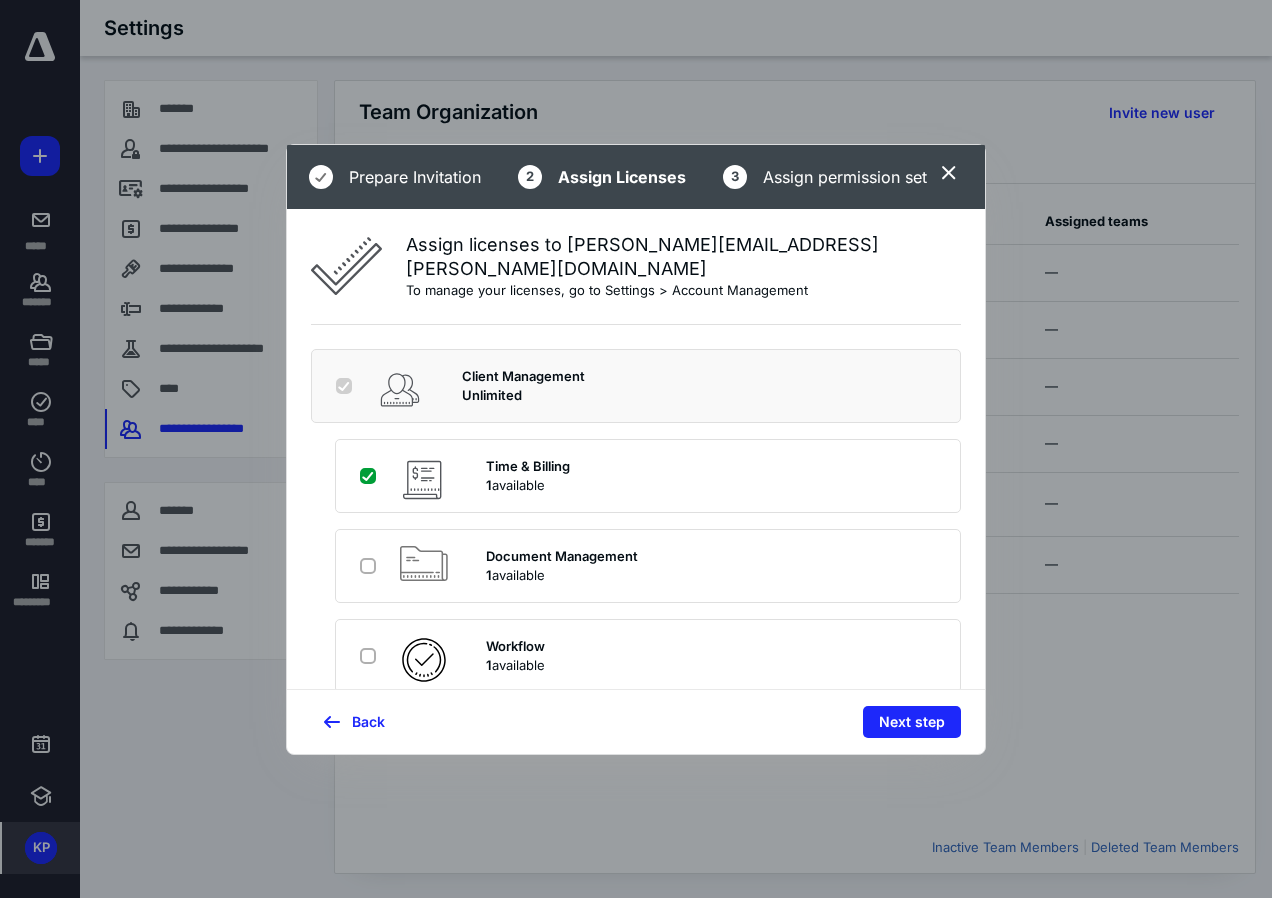 click at bounding box center [372, 565] 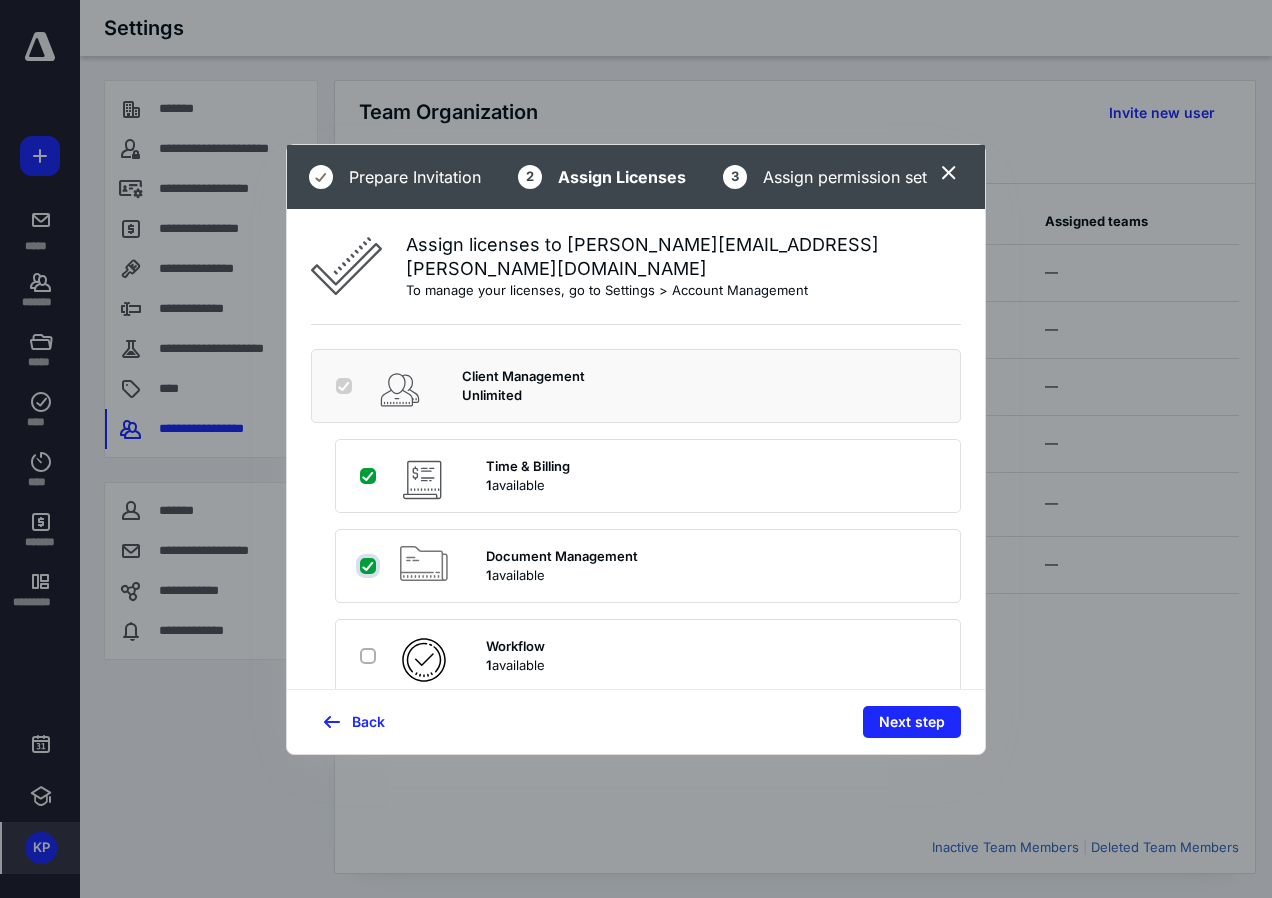 click at bounding box center (370, 566) 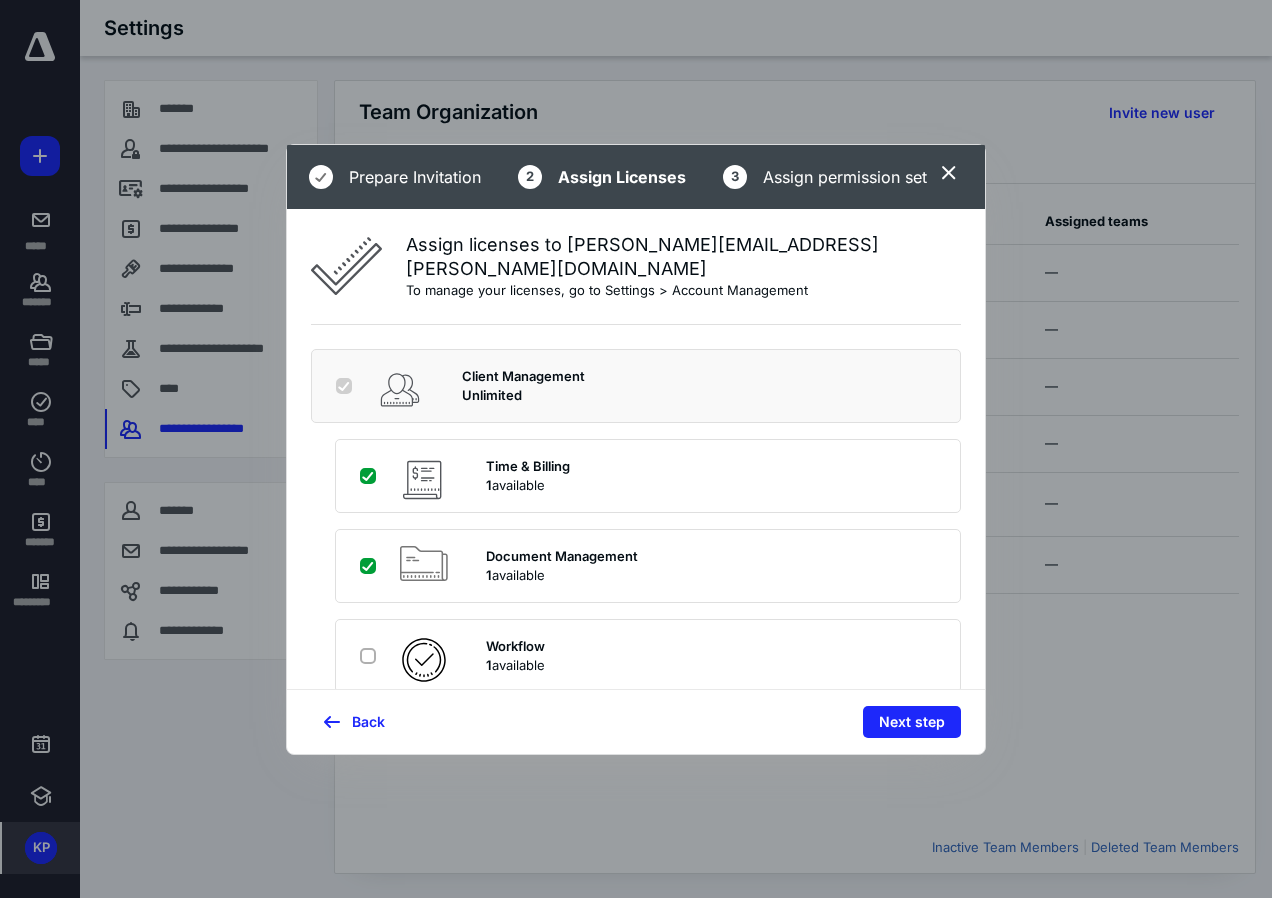 click at bounding box center [372, 656] 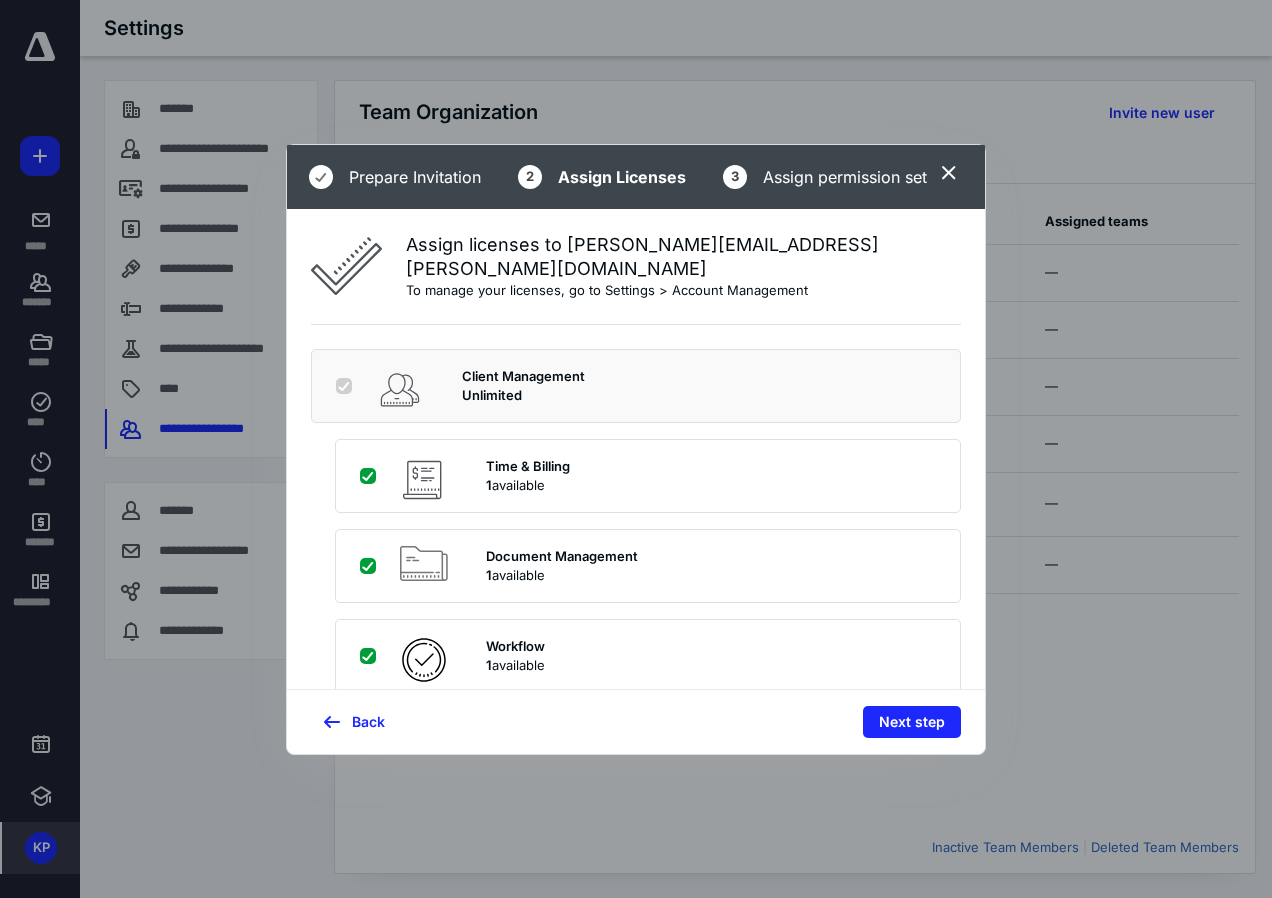 click at bounding box center (370, 656) 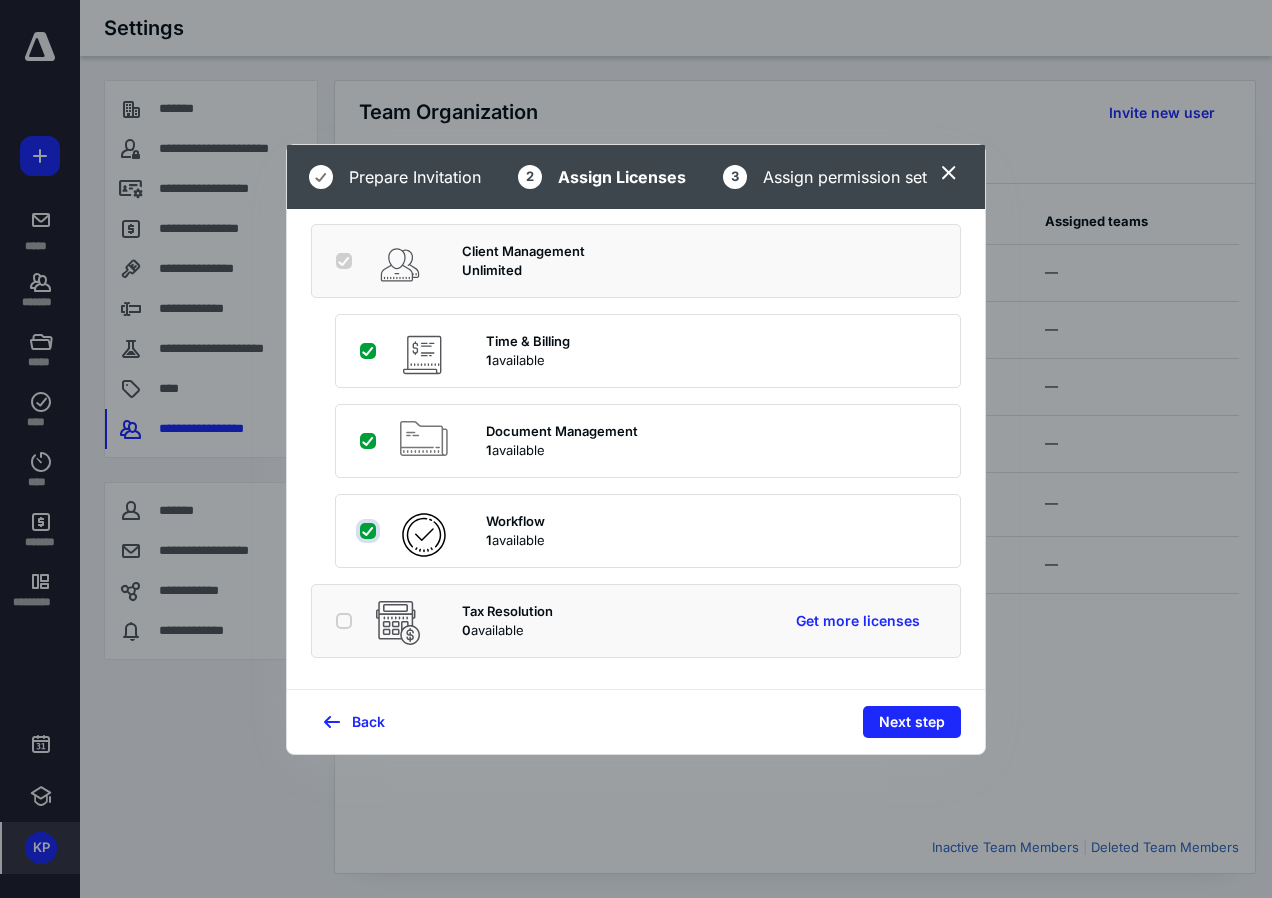 scroll, scrollTop: 0, scrollLeft: 0, axis: both 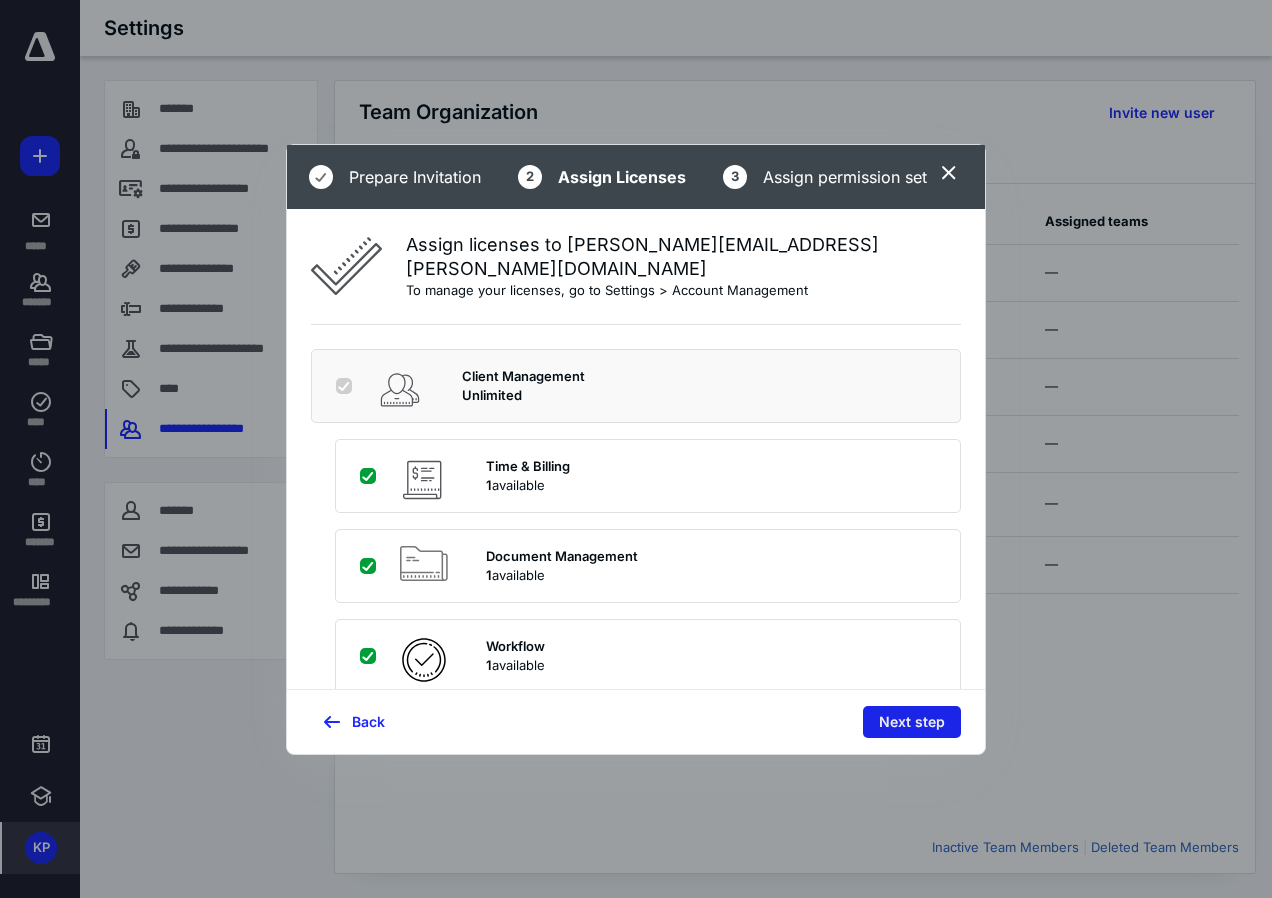 click on "Next step" at bounding box center [912, 722] 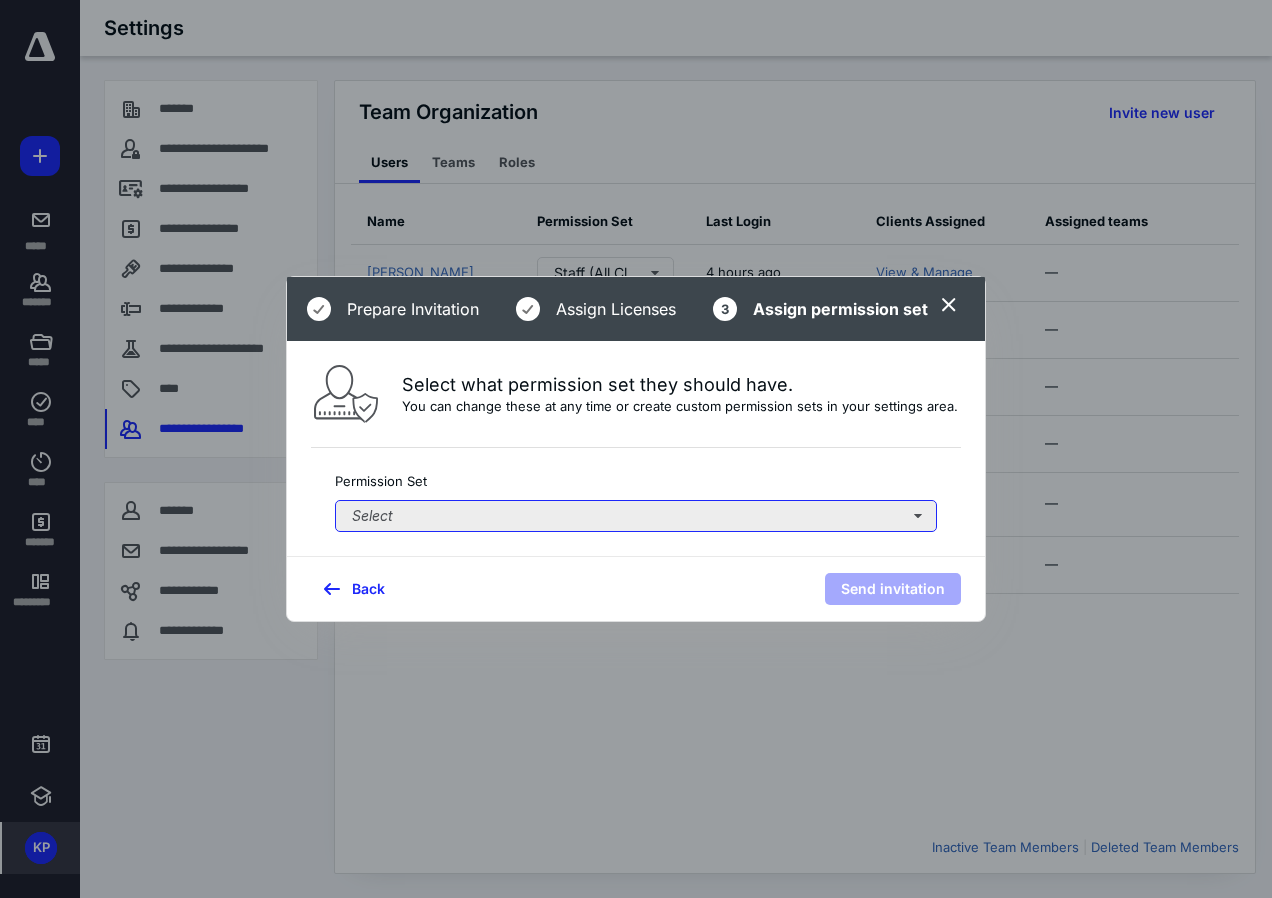 click on "Select" at bounding box center (636, 516) 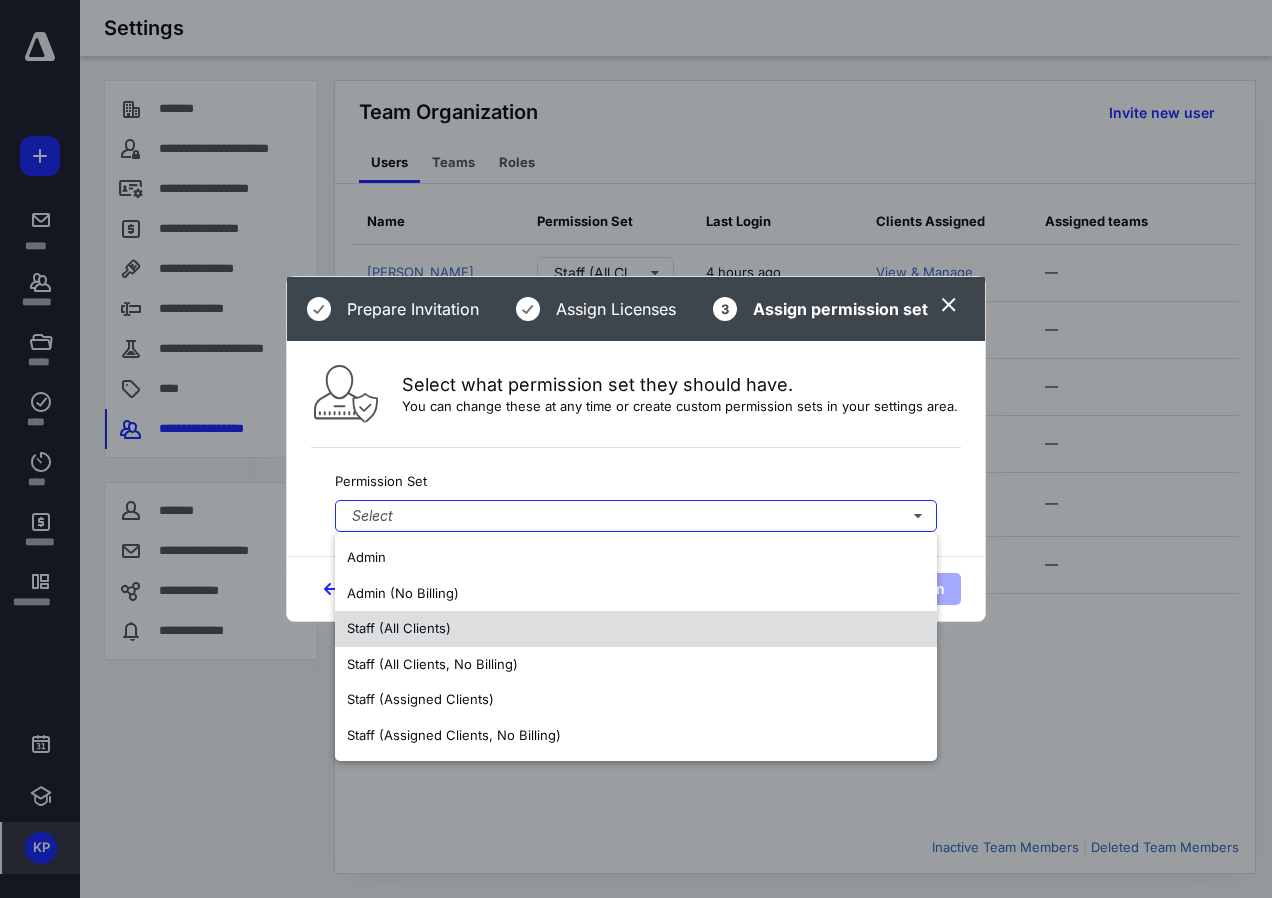 click on "Staff (All Clients)" at bounding box center (636, 629) 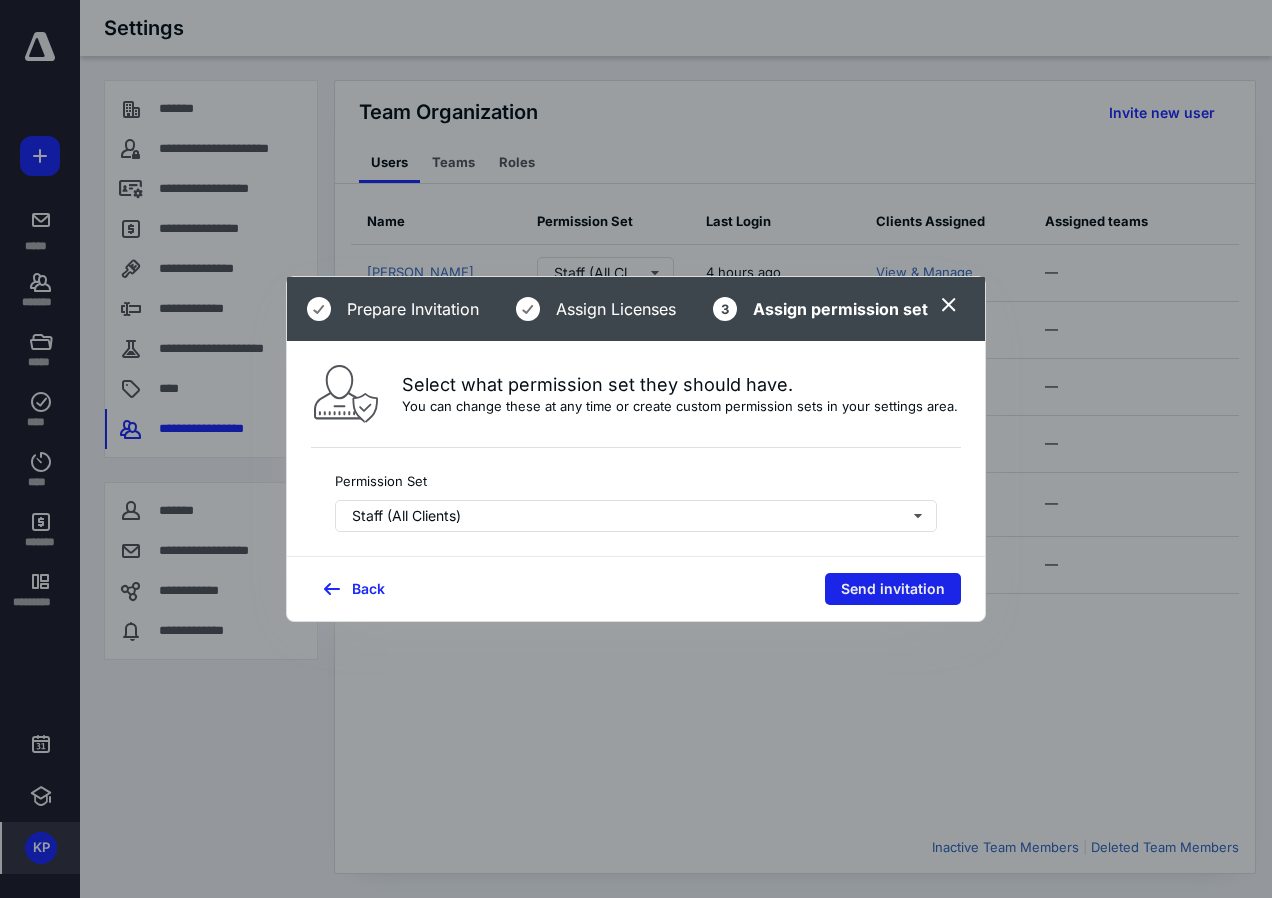 click on "Send invitation" at bounding box center [893, 589] 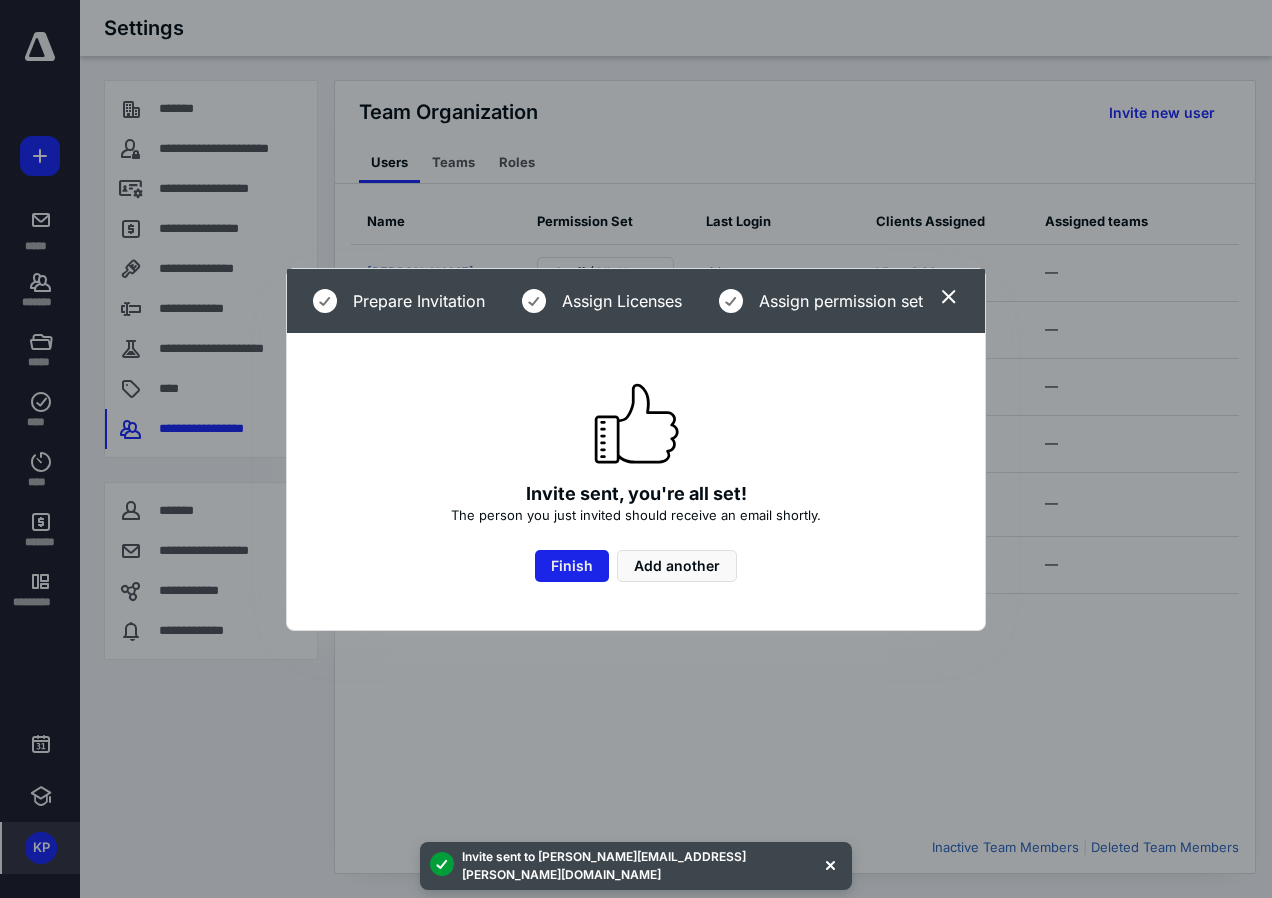 click on "Finish" at bounding box center [572, 566] 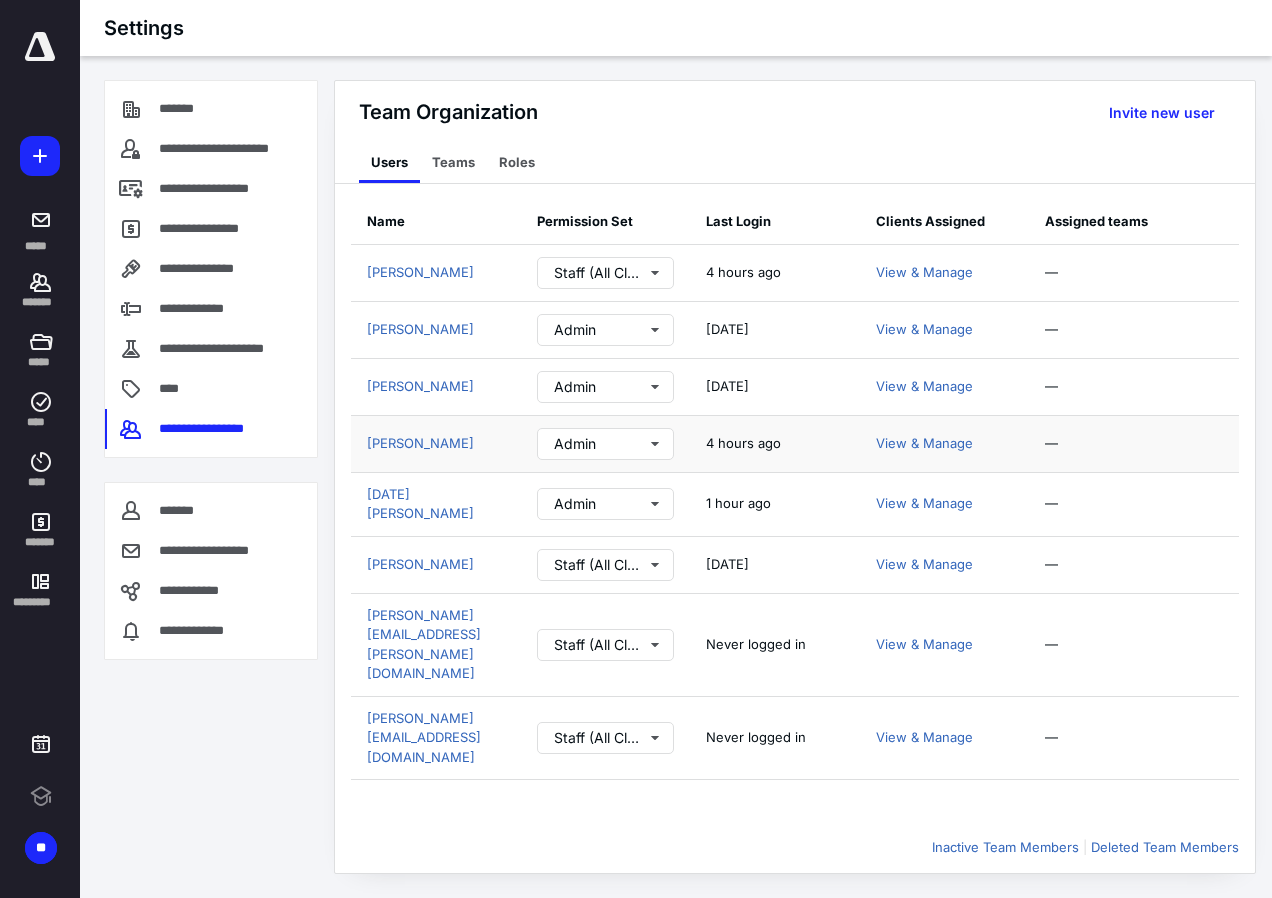 scroll, scrollTop: 0, scrollLeft: 0, axis: both 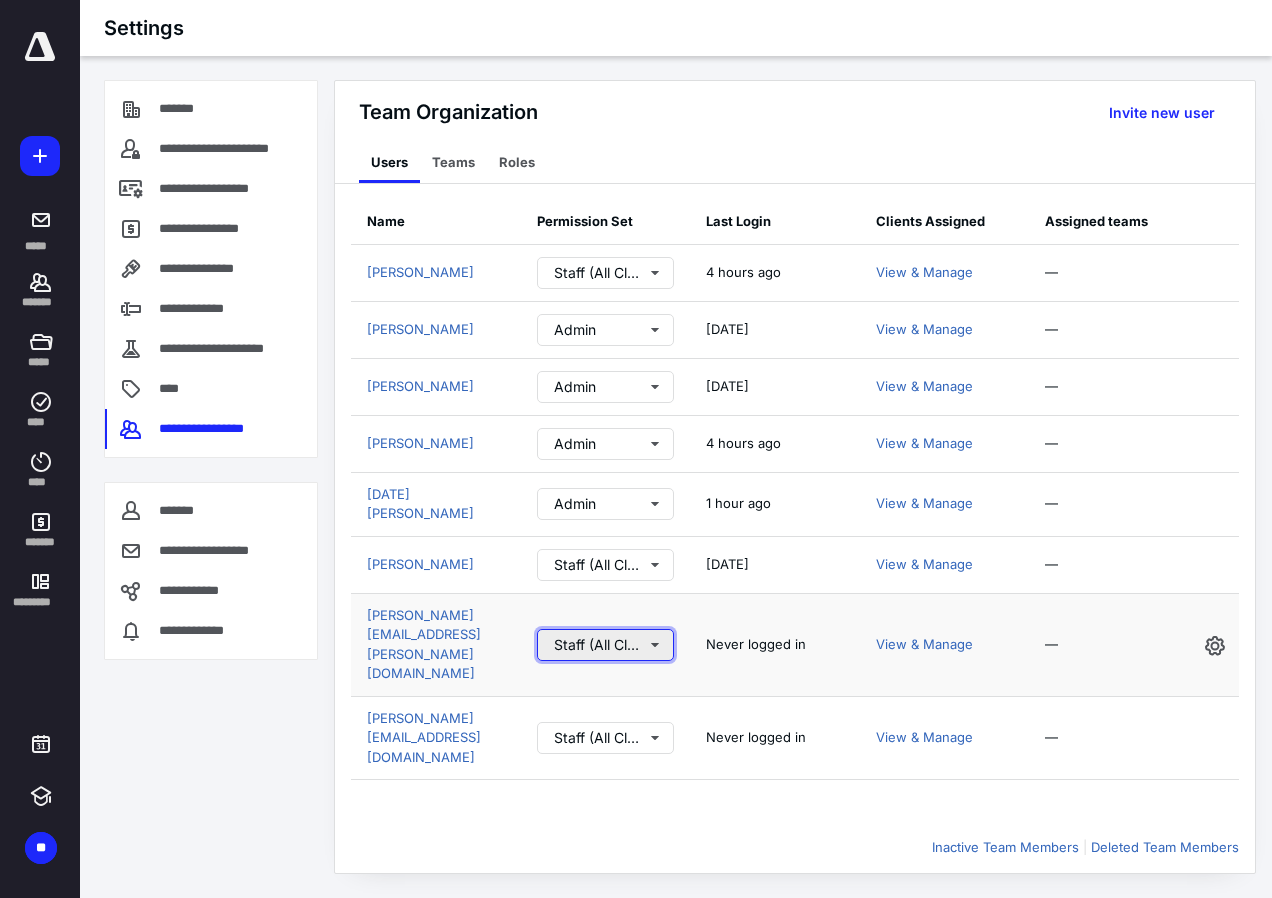 click on "Staff (All Clients)" at bounding box center (606, 645) 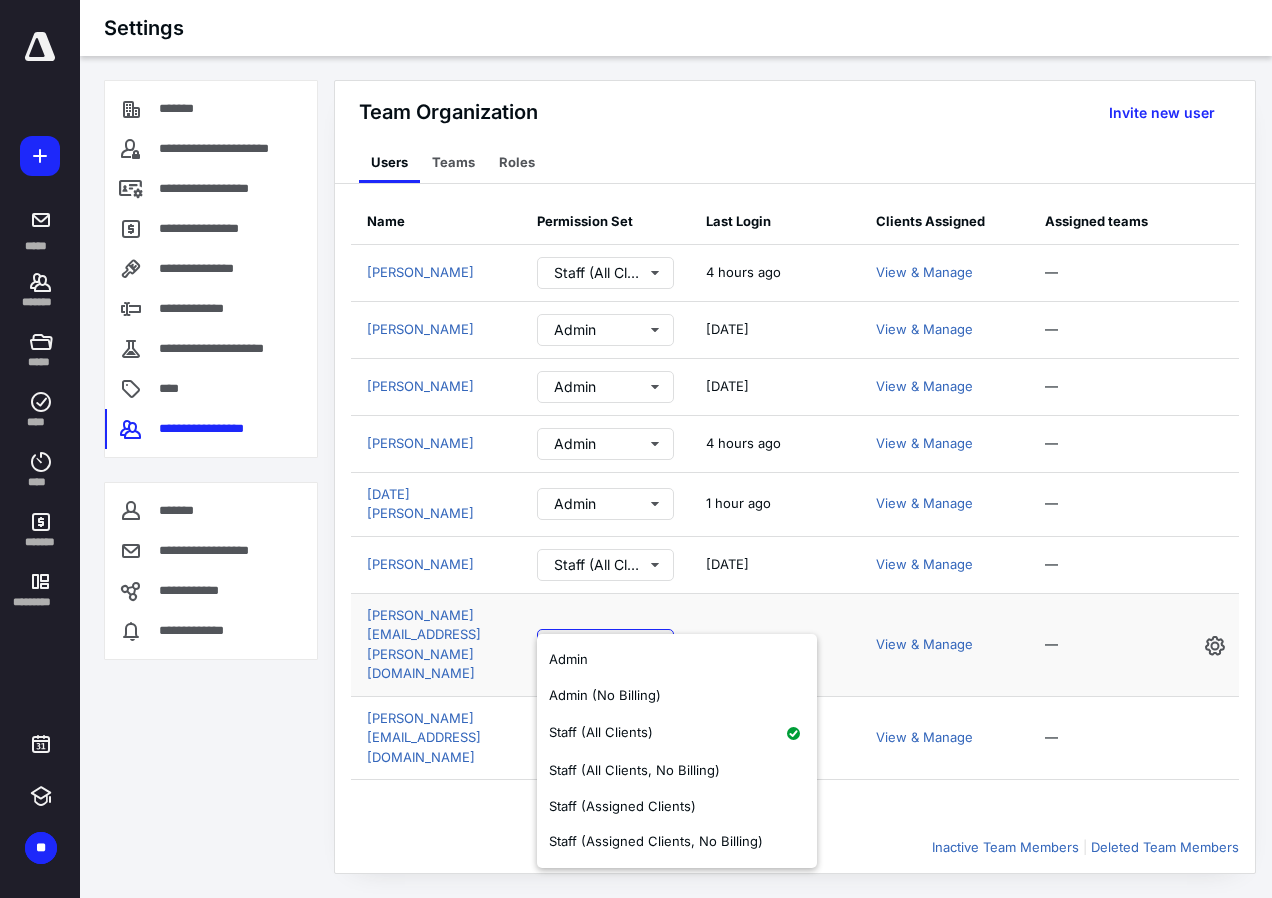 click on "Staff (All Clients)" at bounding box center (606, 645) 